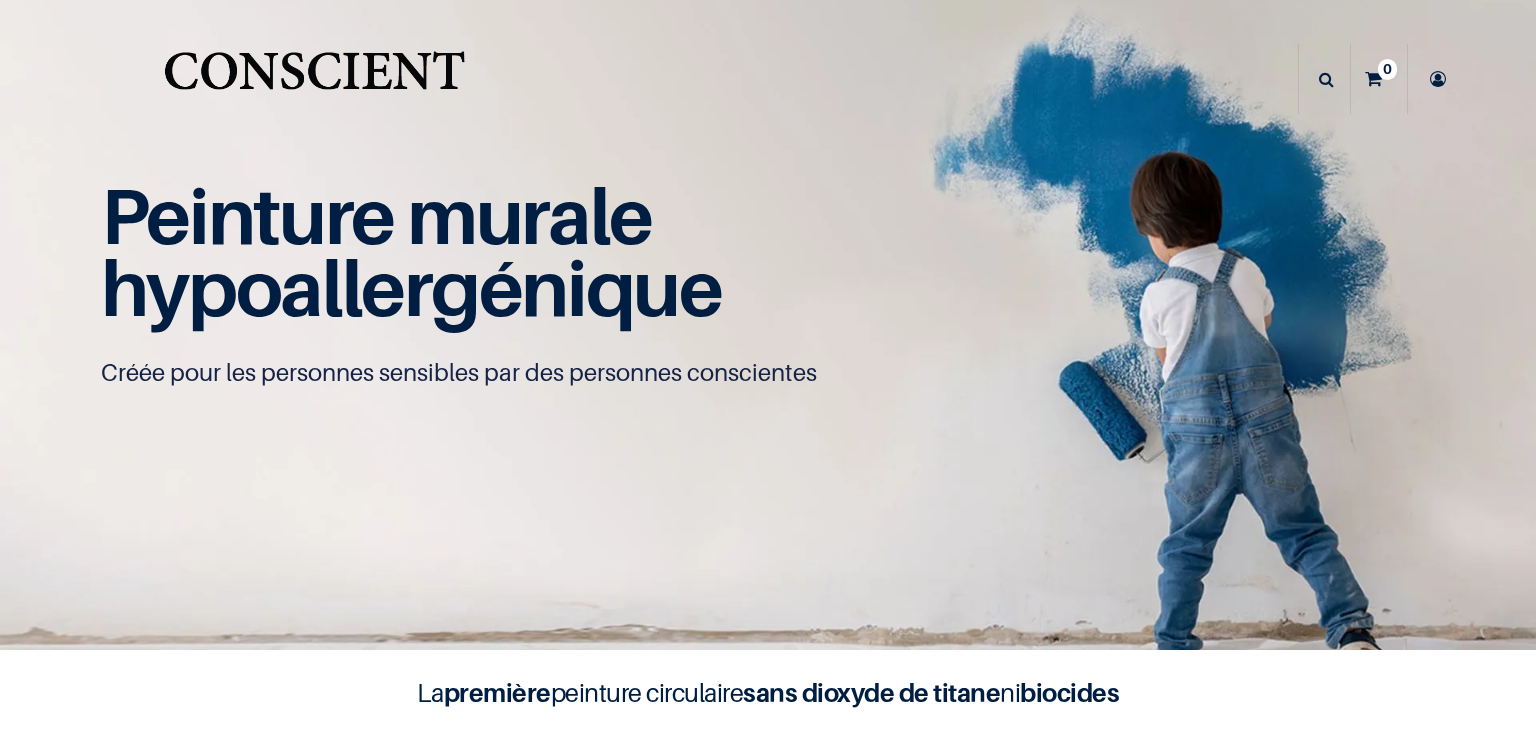 scroll, scrollTop: 0, scrollLeft: 0, axis: both 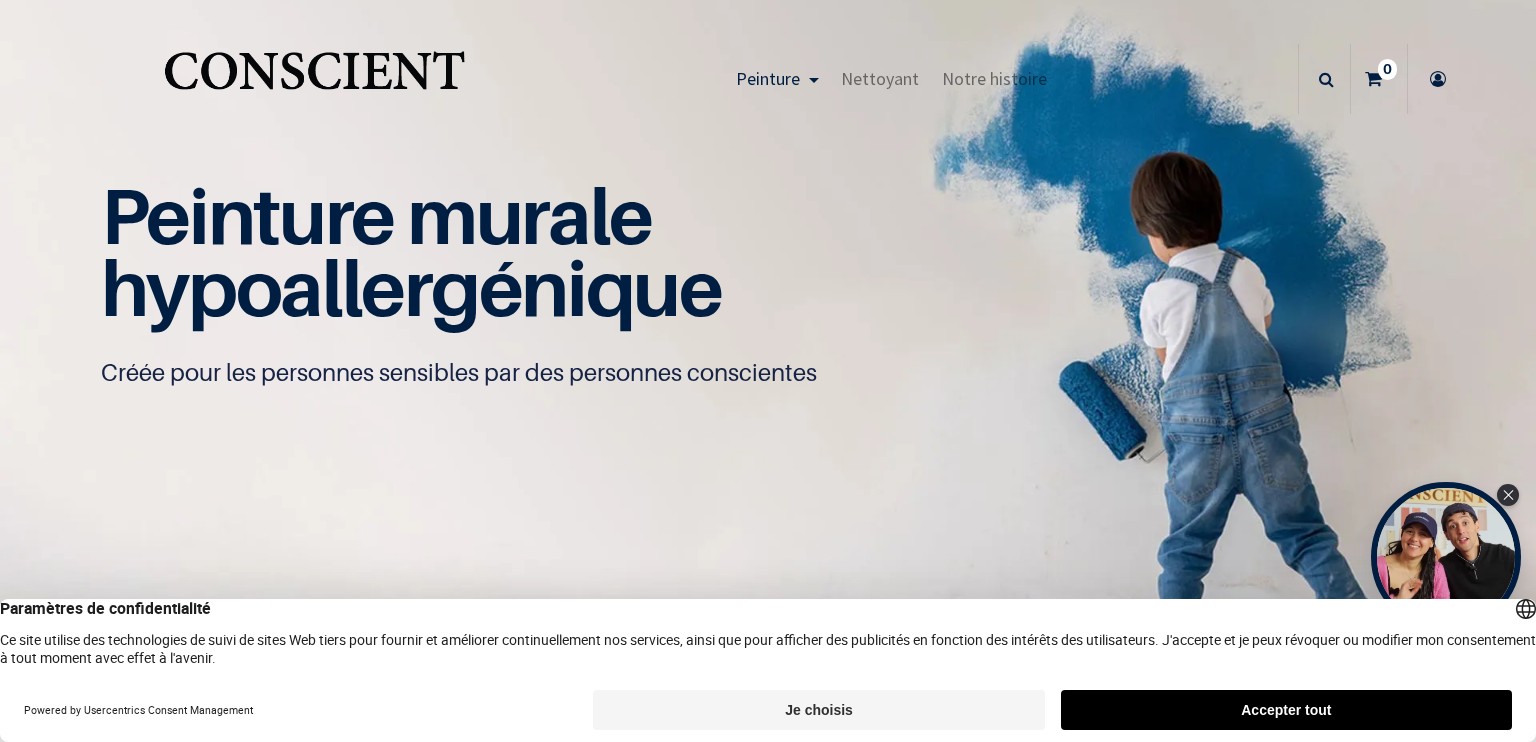 click on "Accepter tout" at bounding box center (1286, 710) 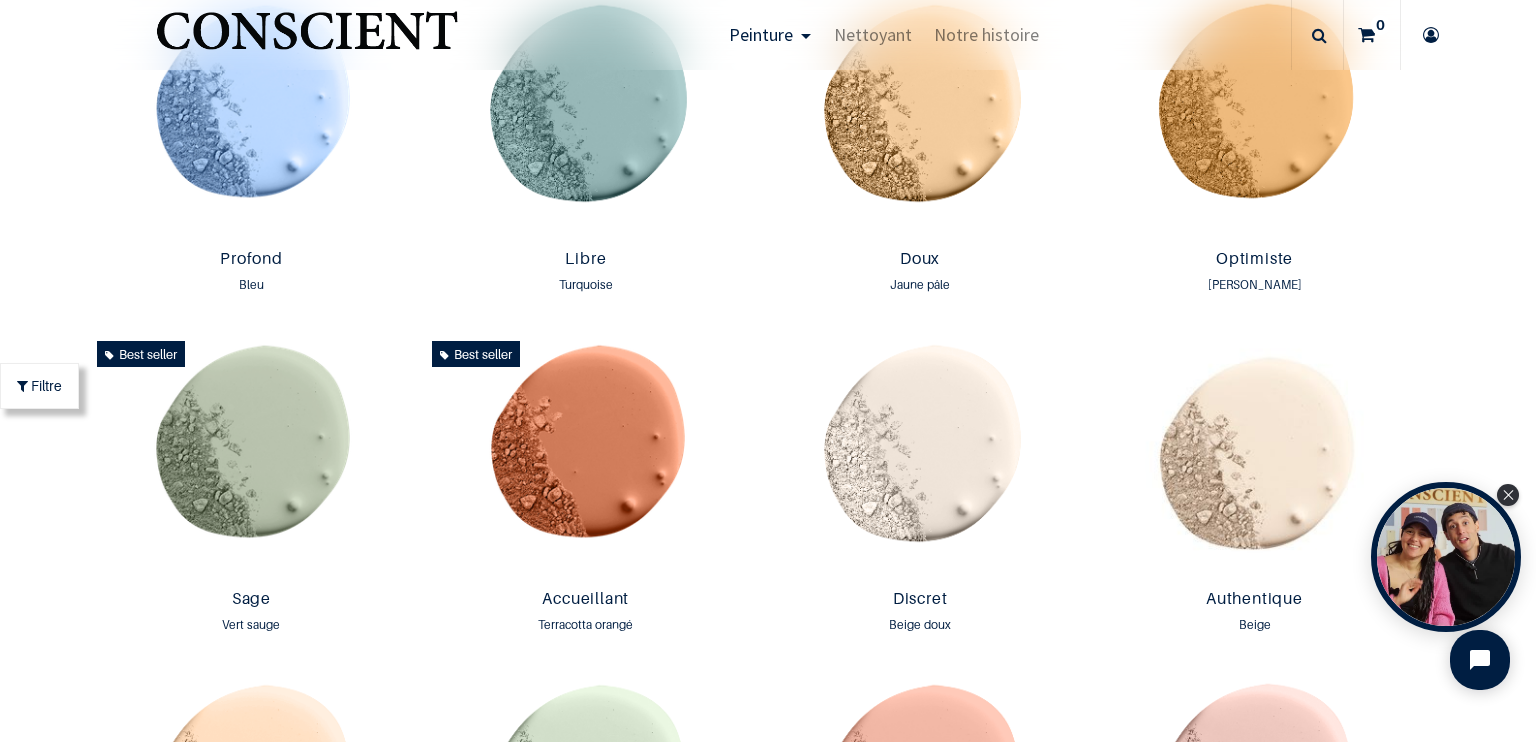 scroll, scrollTop: 1400, scrollLeft: 0, axis: vertical 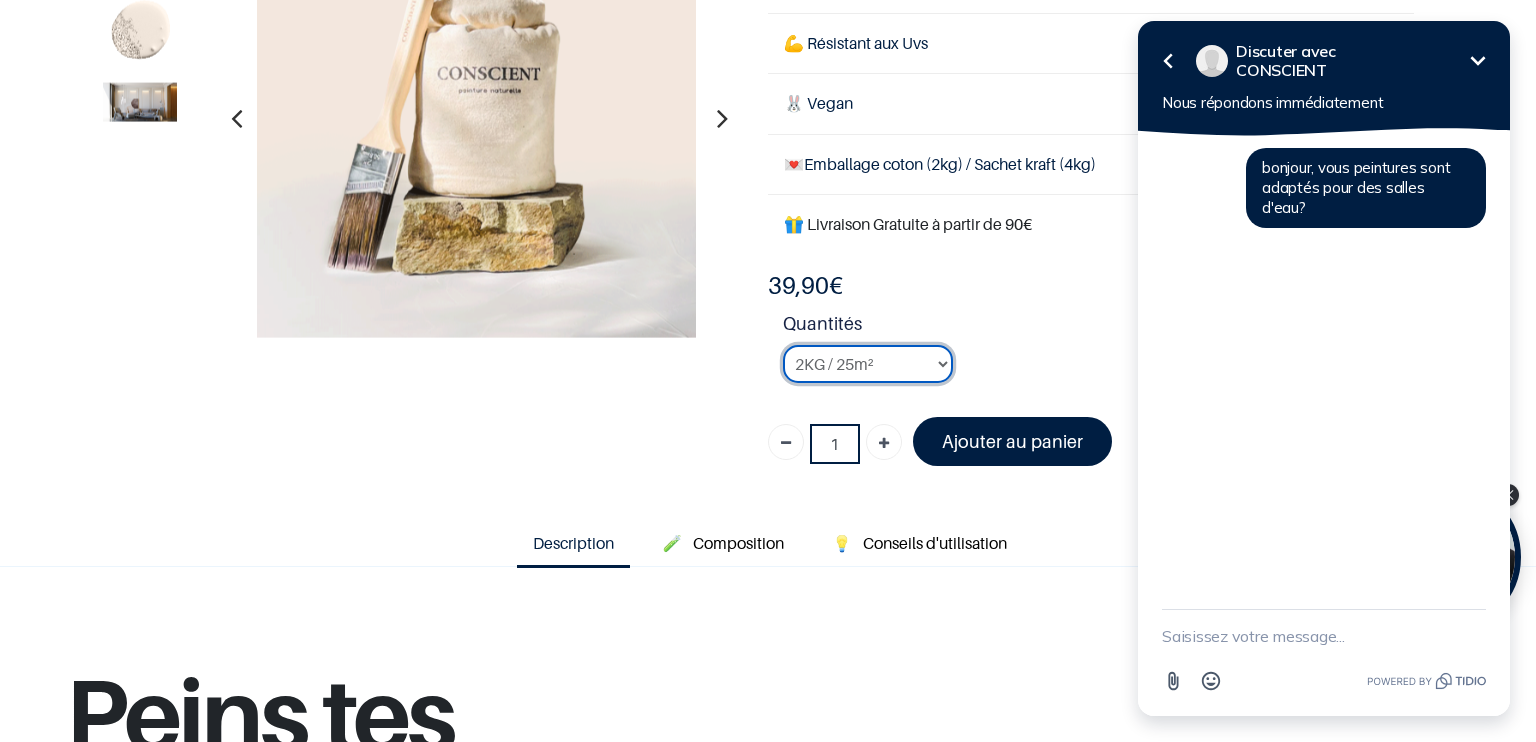 click on "2KG / 25m²
4KG / 50m²
8KG / 100m²
Testeur" at bounding box center (868, 364) 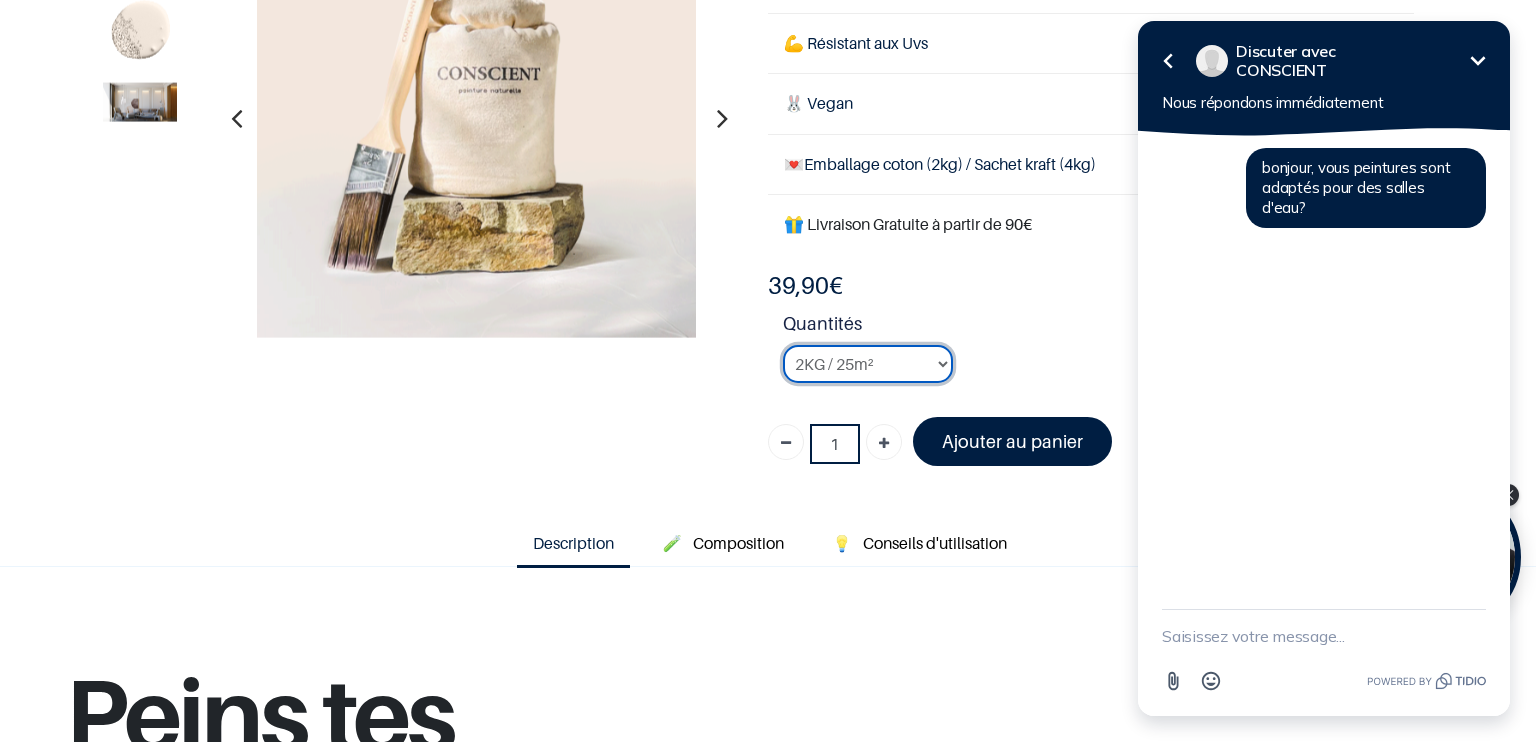 select on "24" 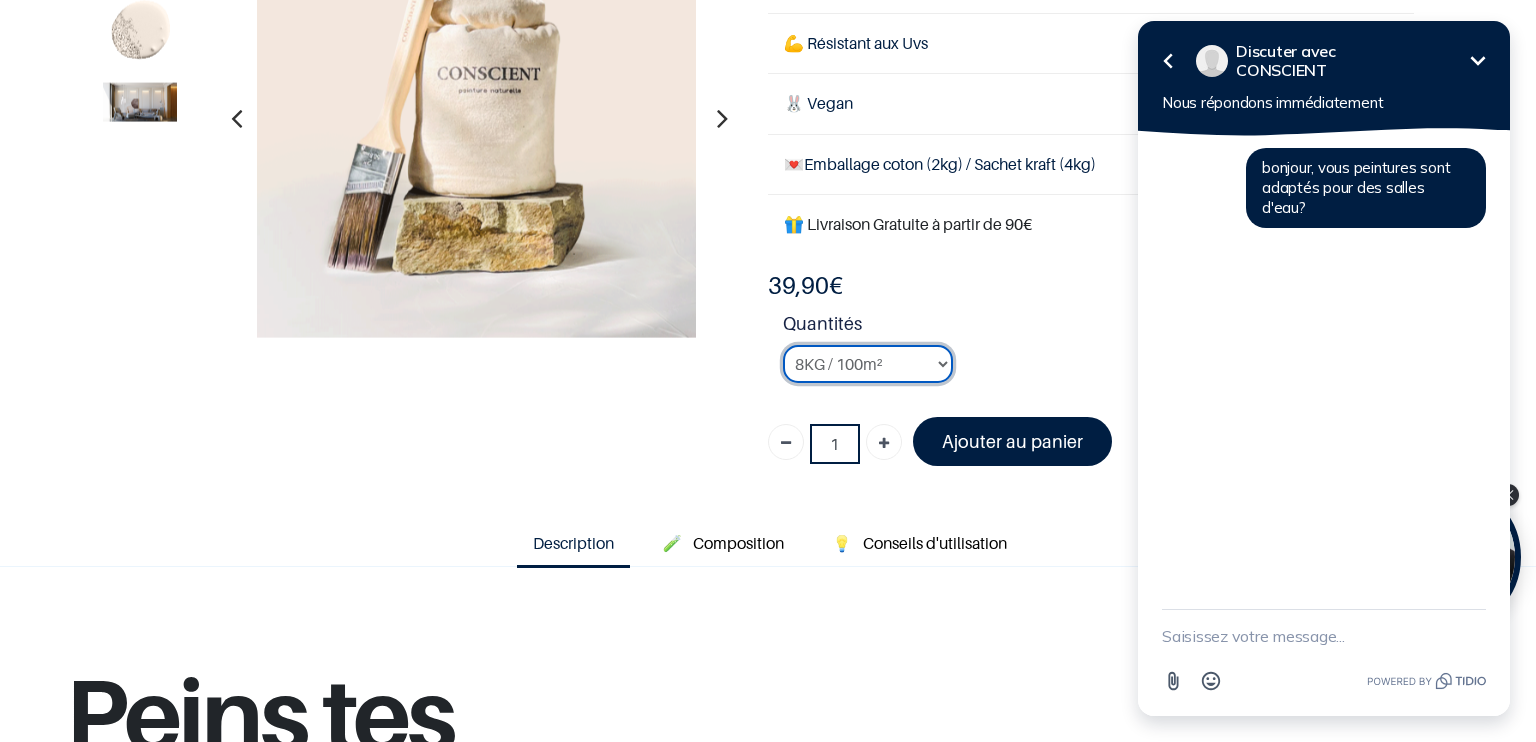 click on "2KG / 25m²
4KG / 50m²
8KG / 100m²
Testeur" at bounding box center (868, 364) 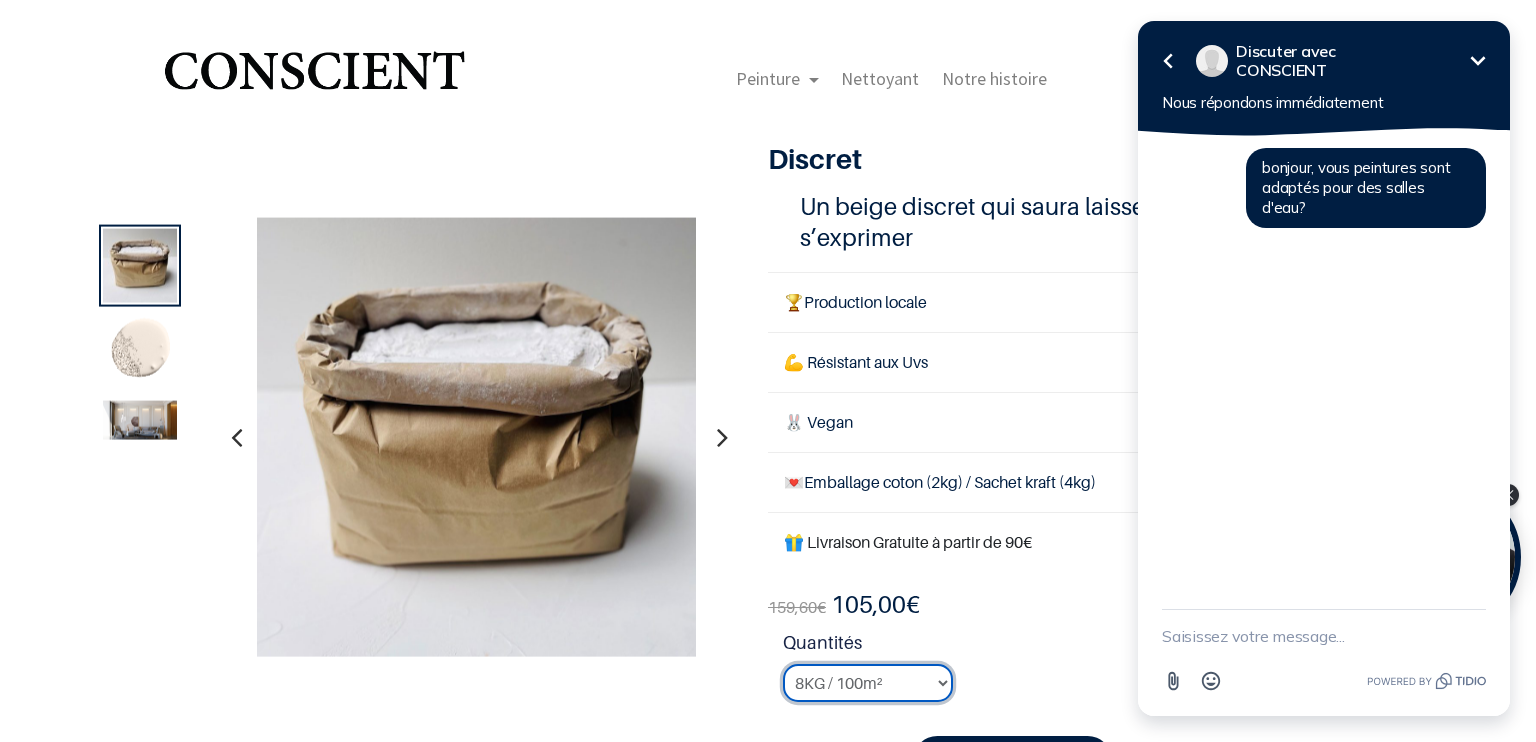 scroll, scrollTop: 100, scrollLeft: 0, axis: vertical 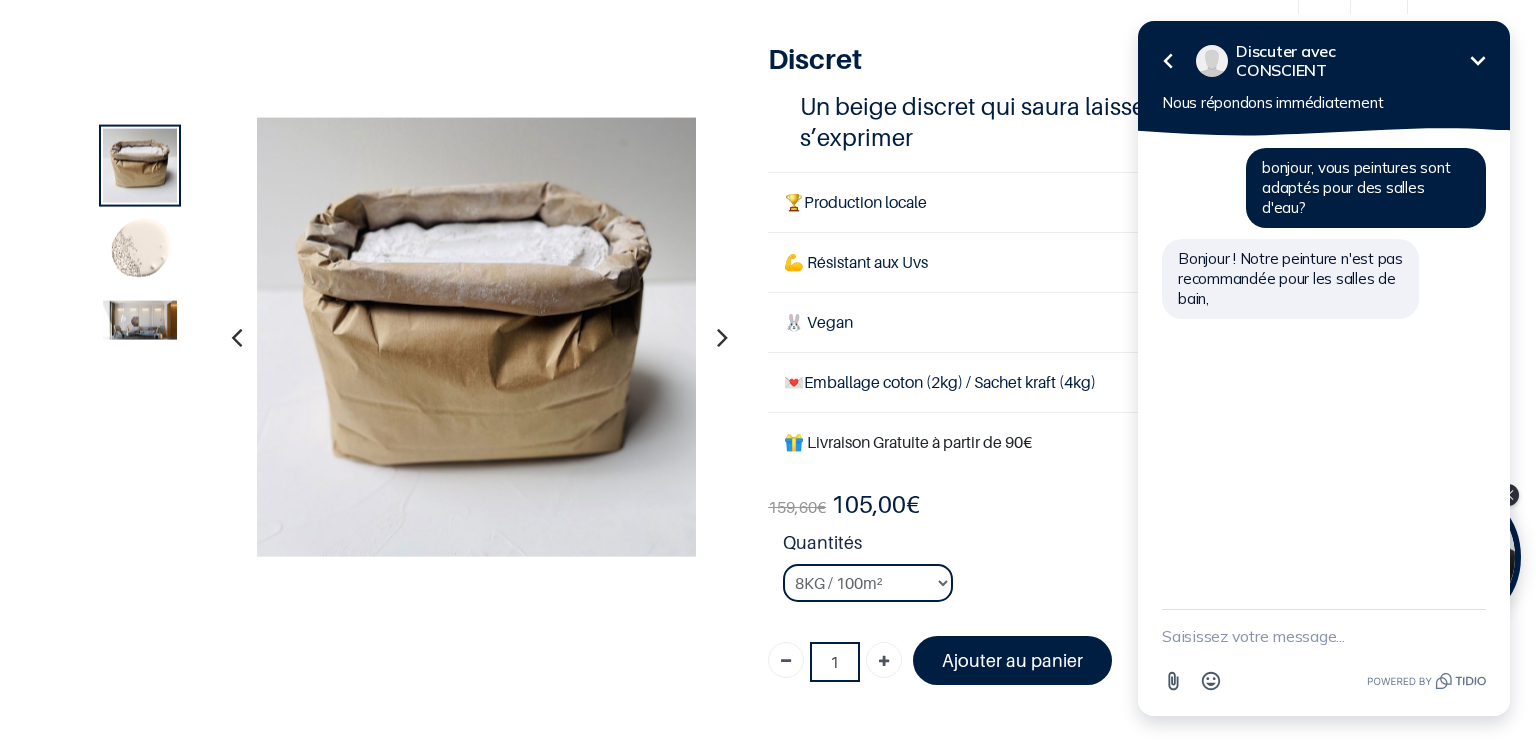 click at bounding box center [1324, 636] 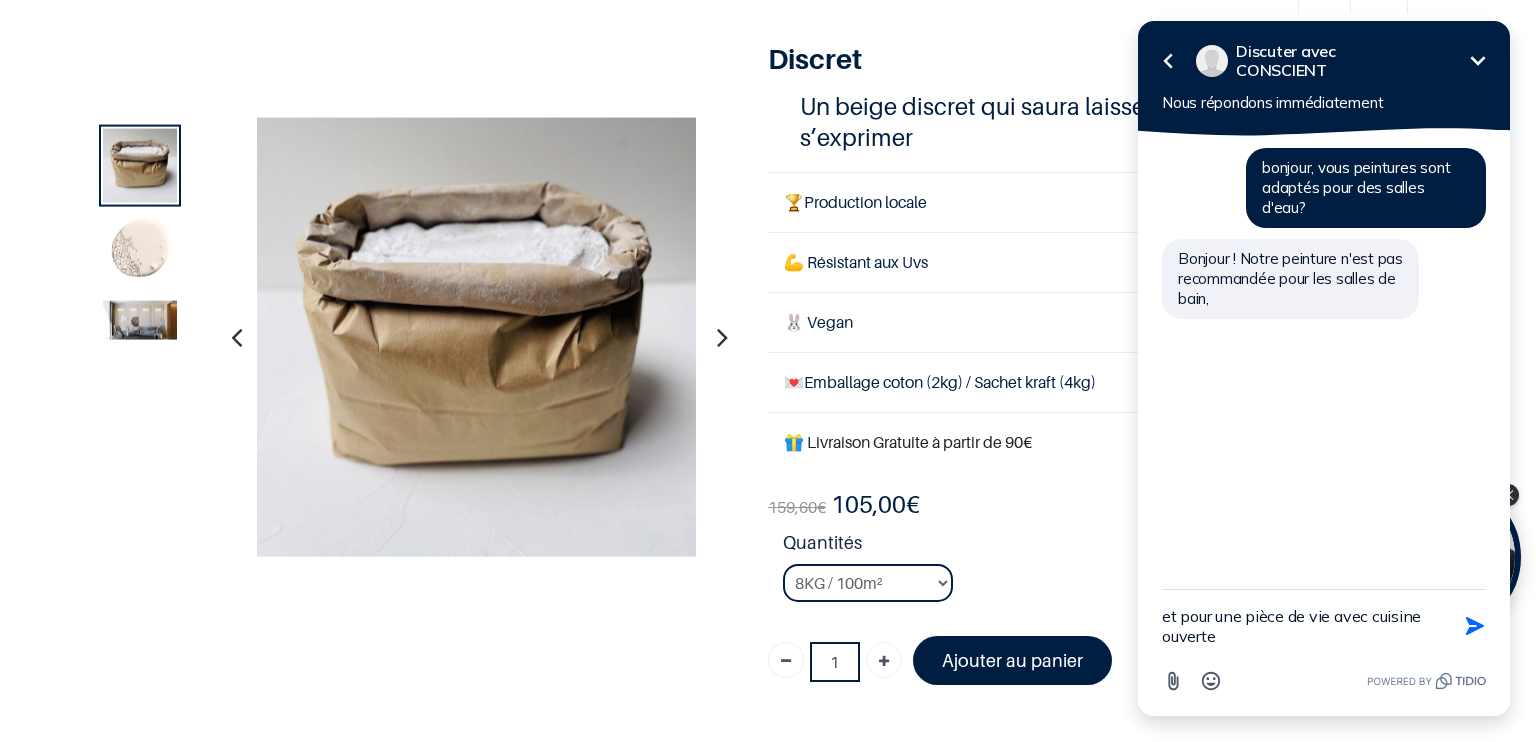 type on "et pour une pièce de vie avec cuisine ouverte?" 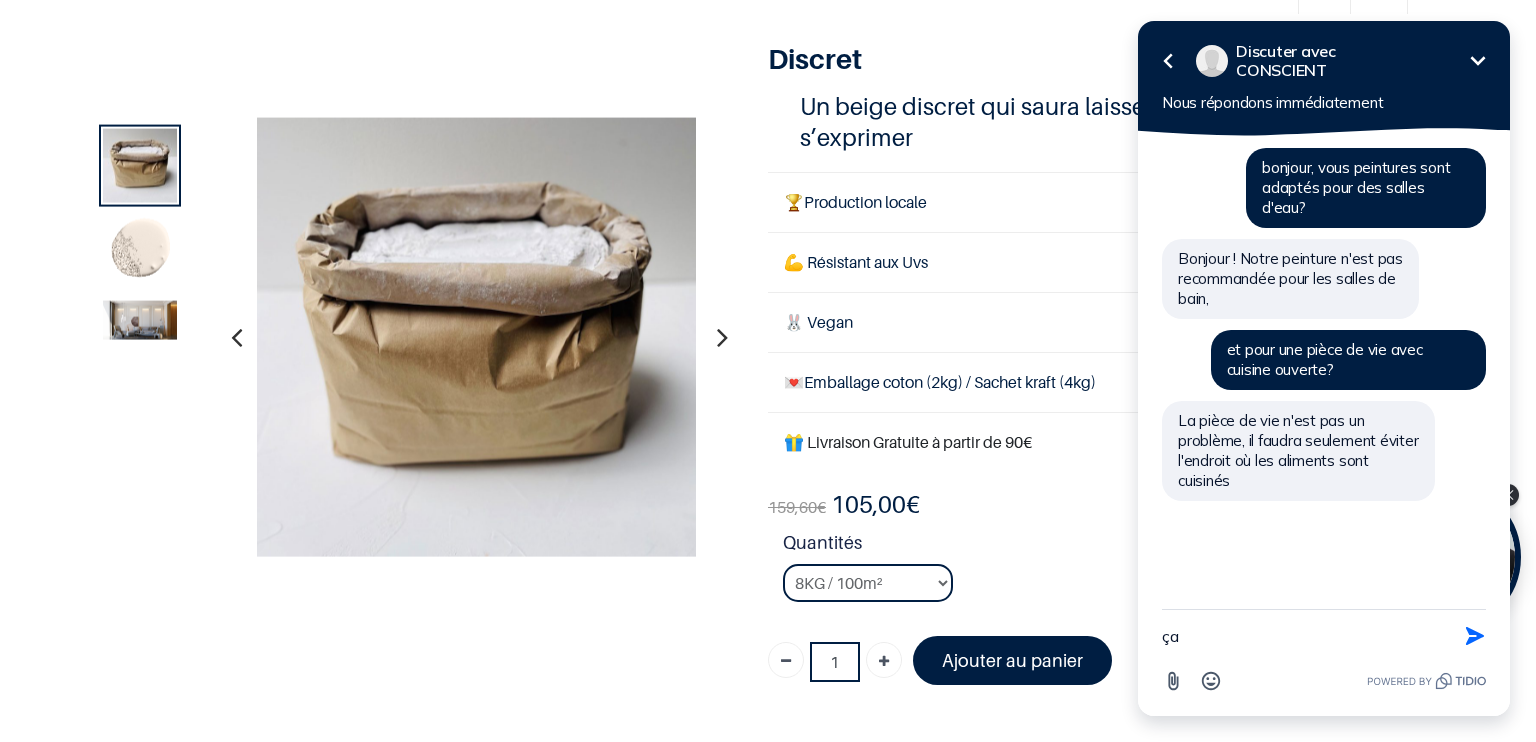type on "ç" 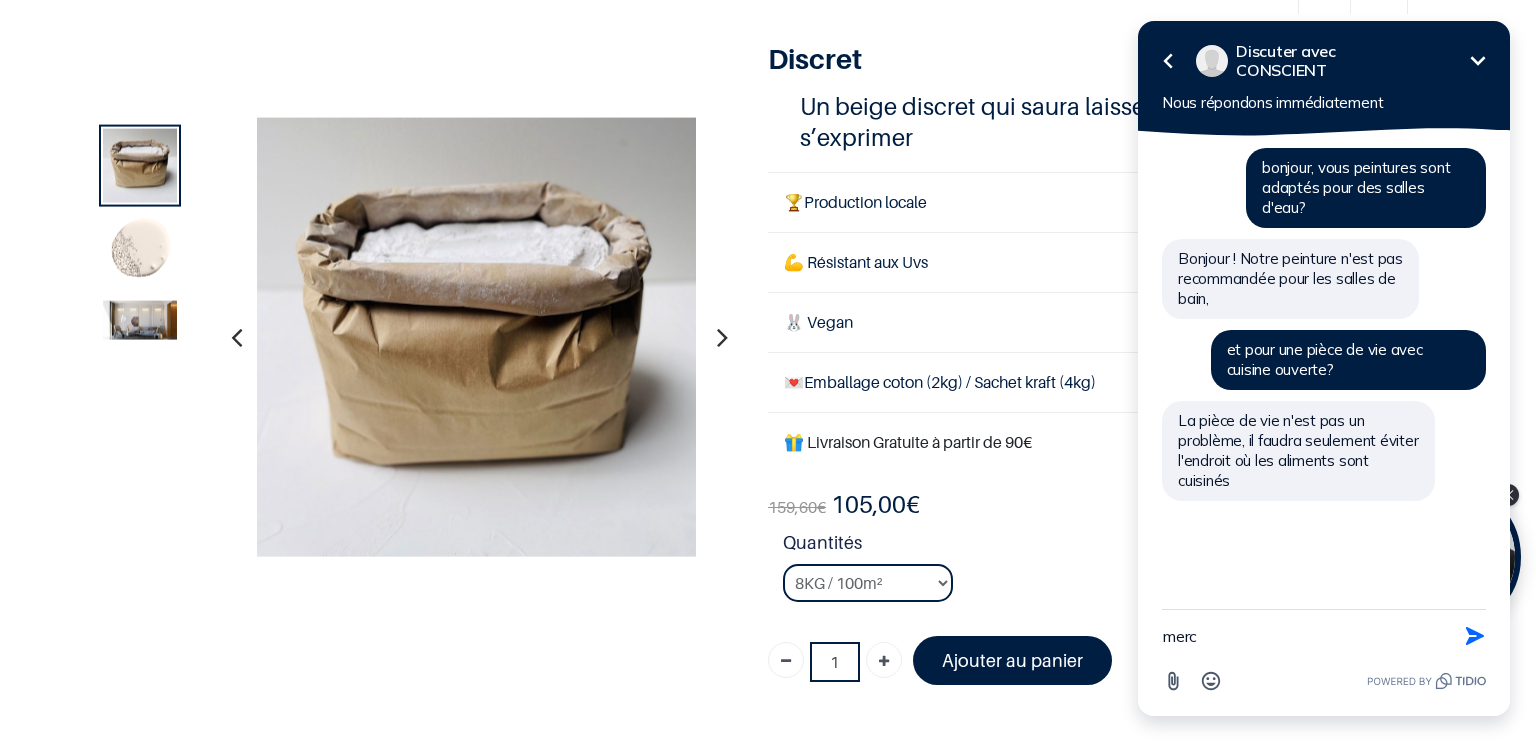 type on "merci" 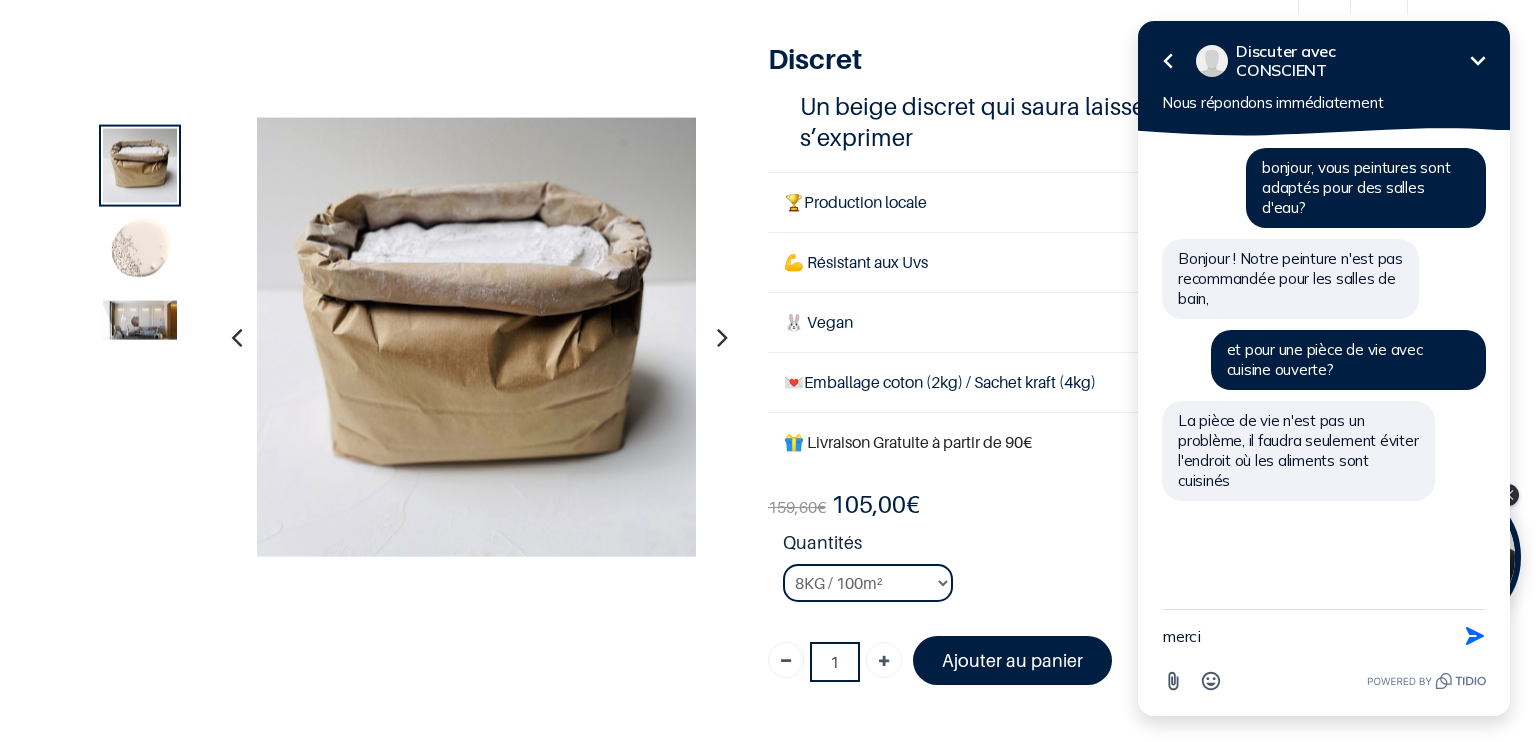 type 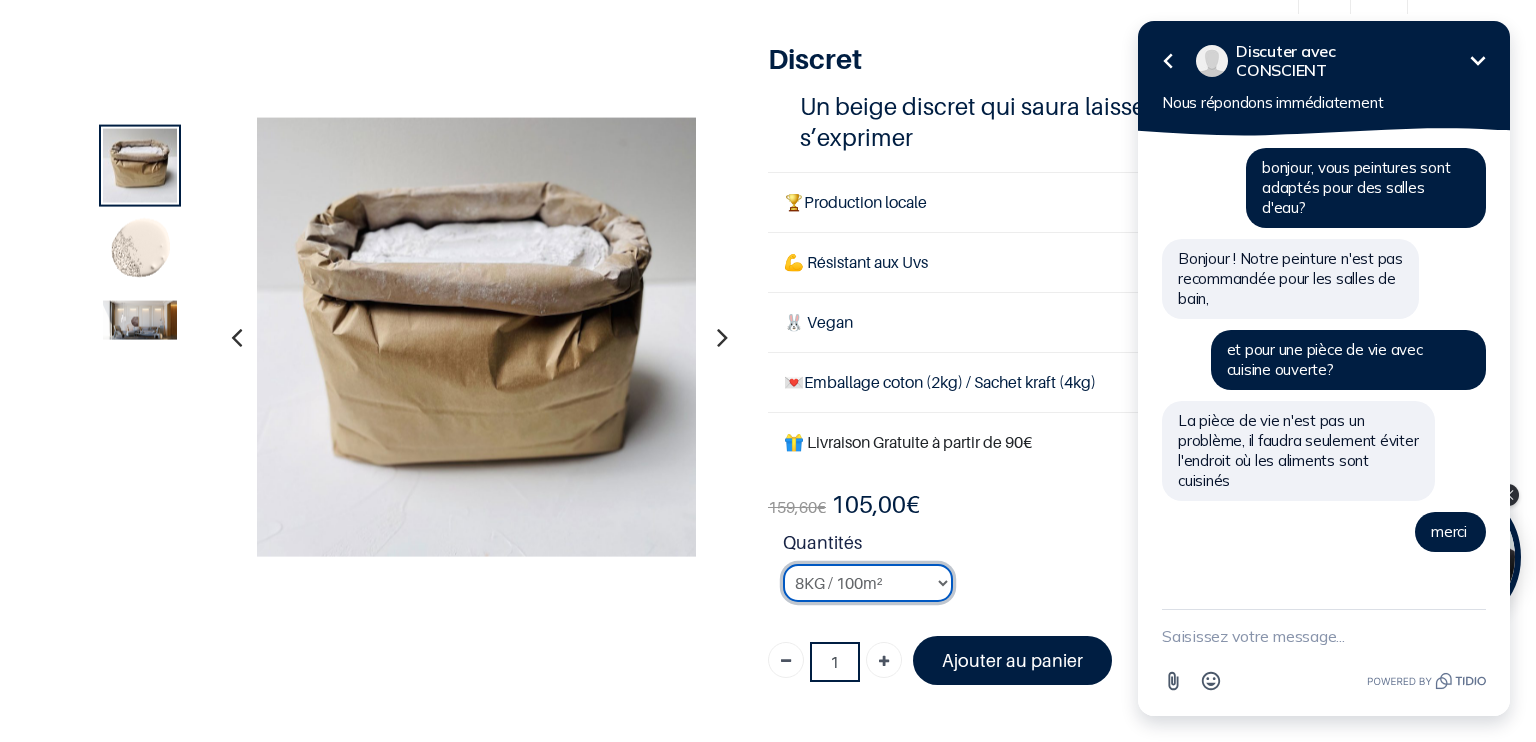 click on "2KG / 25m²
4KG / 50m²
8KG / 100m²
Testeur" at bounding box center [868, 583] 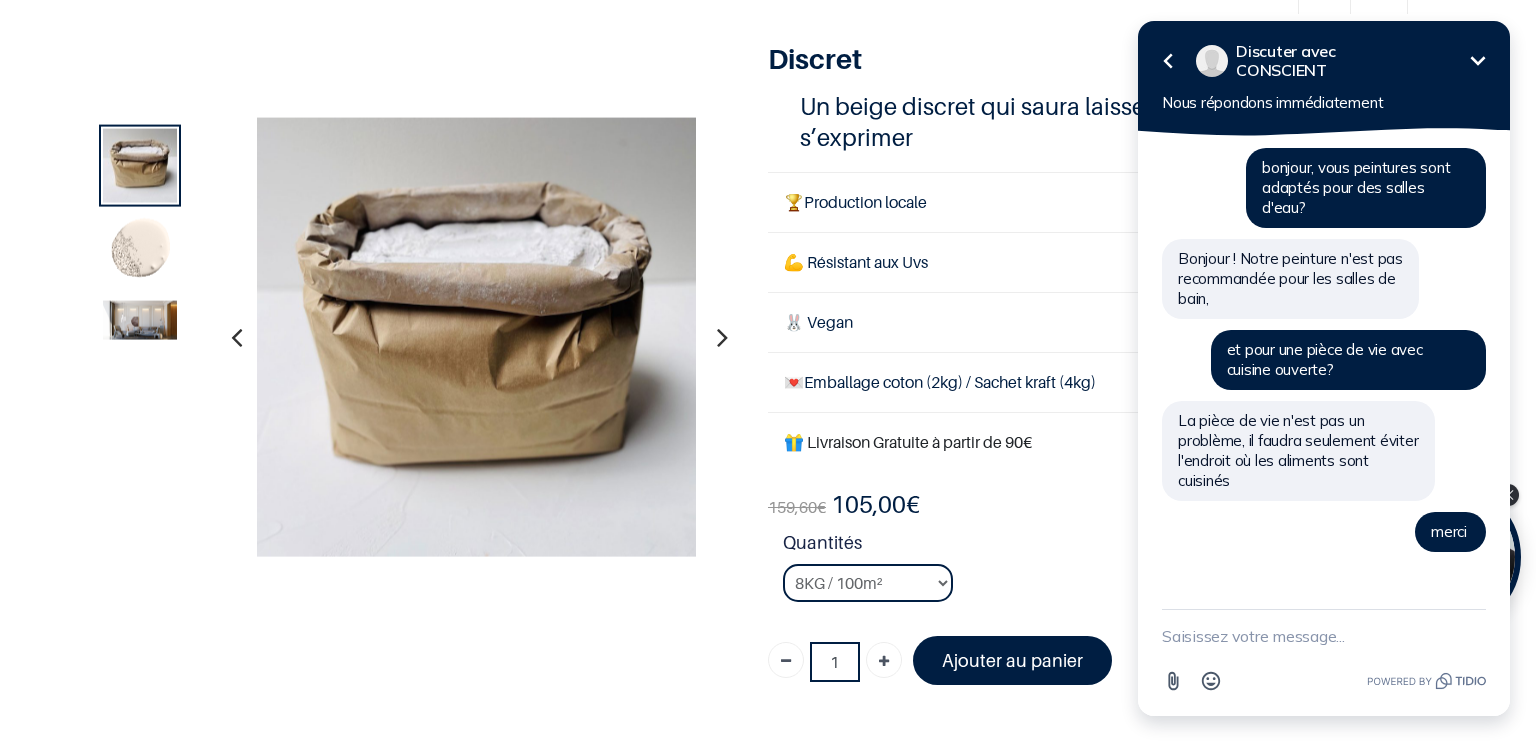 click 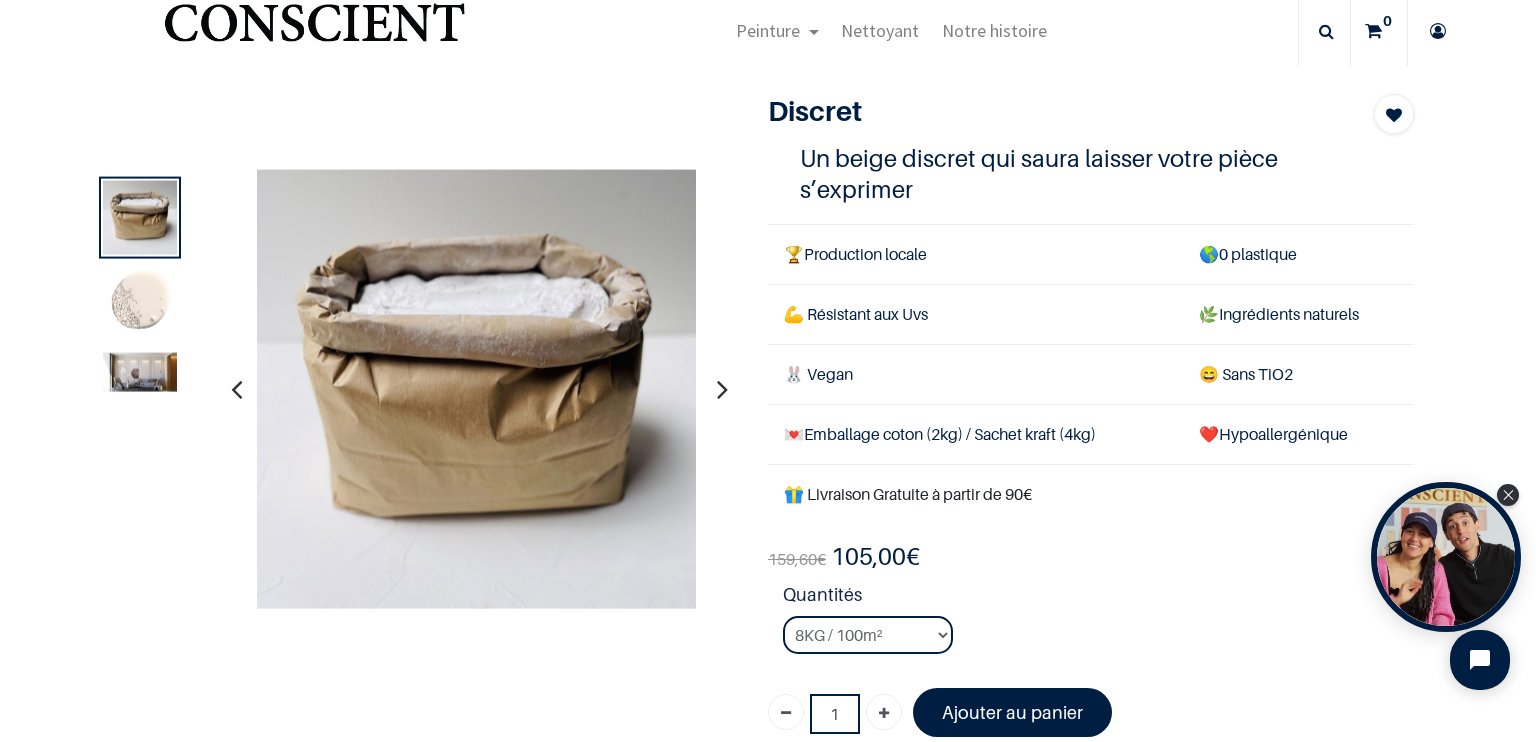 scroll, scrollTop: 0, scrollLeft: 0, axis: both 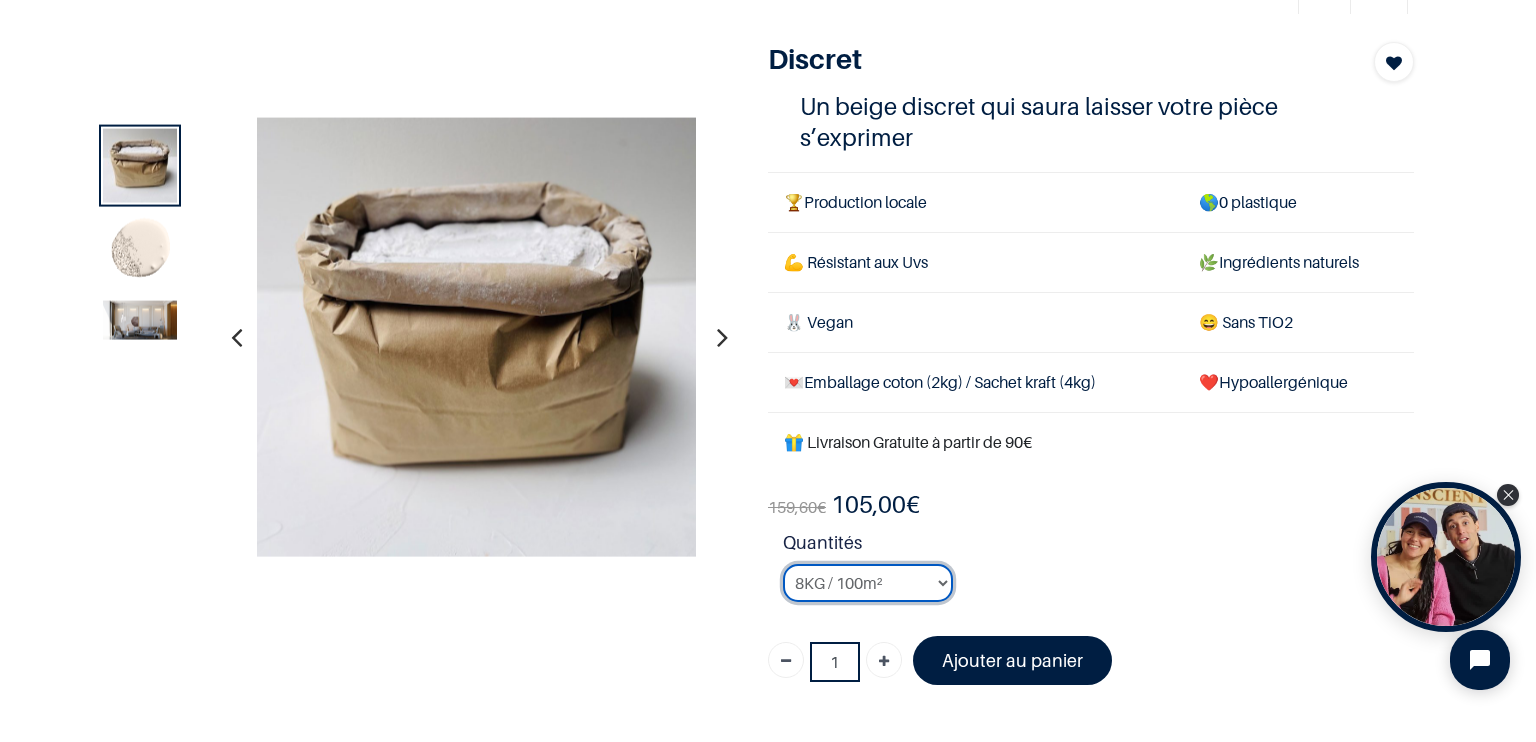 click on "2KG / 25m²
4KG / 50m²
8KG / 100m²
Testeur" at bounding box center [868, 583] 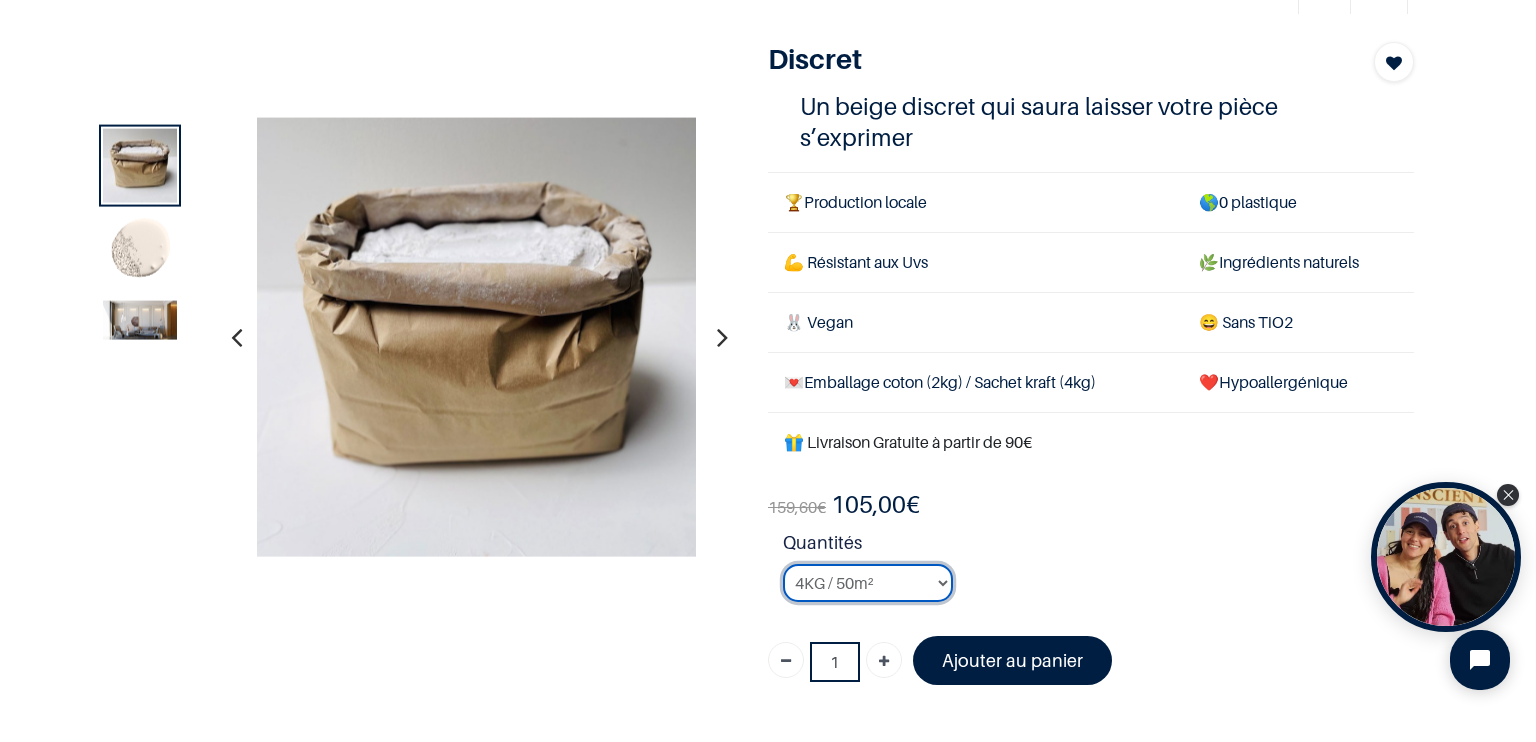 click on "2KG / 25m²
4KG / 50m²
8KG / 100m²
Testeur" at bounding box center (868, 583) 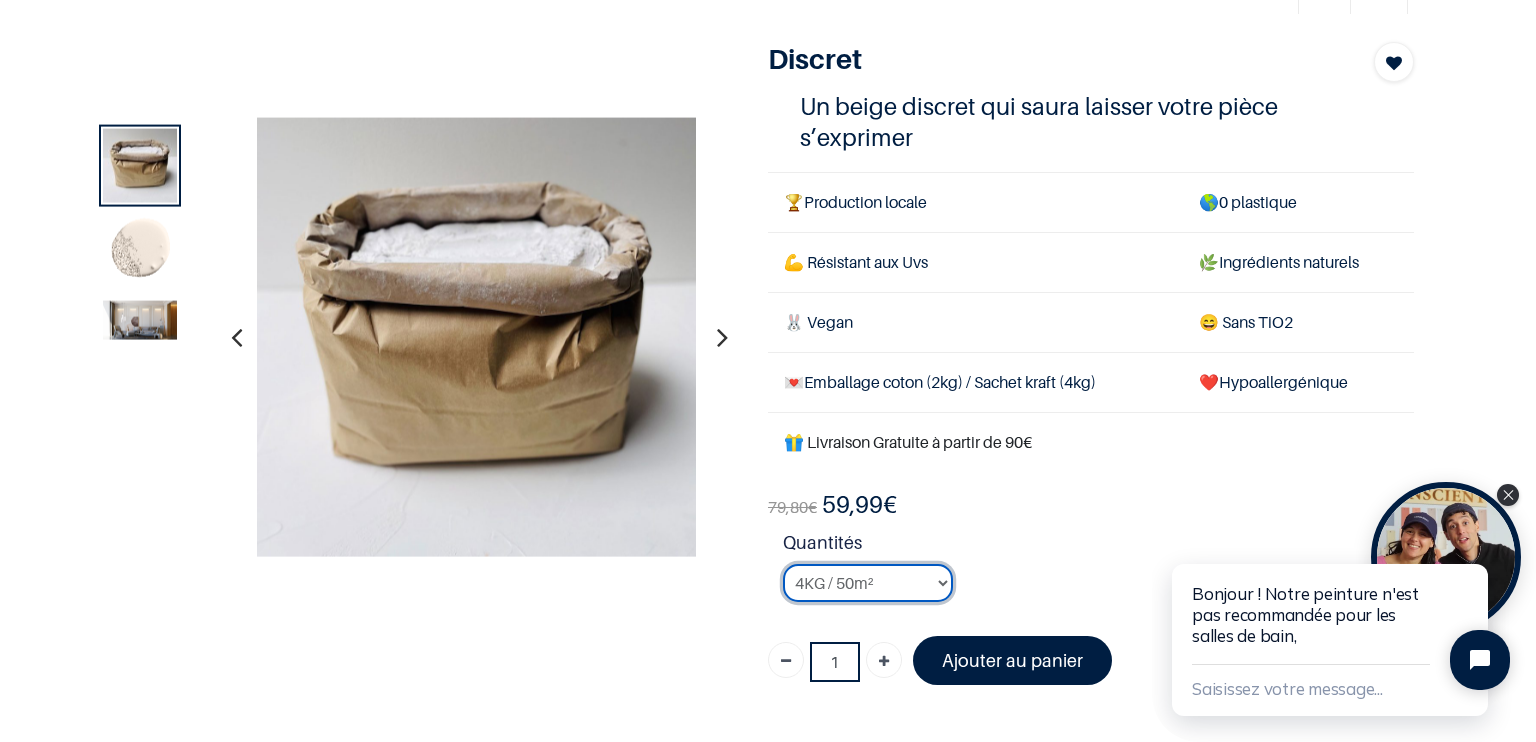 click on "2KG / 25m²
4KG / 50m²
8KG / 100m²
Testeur" at bounding box center (868, 583) 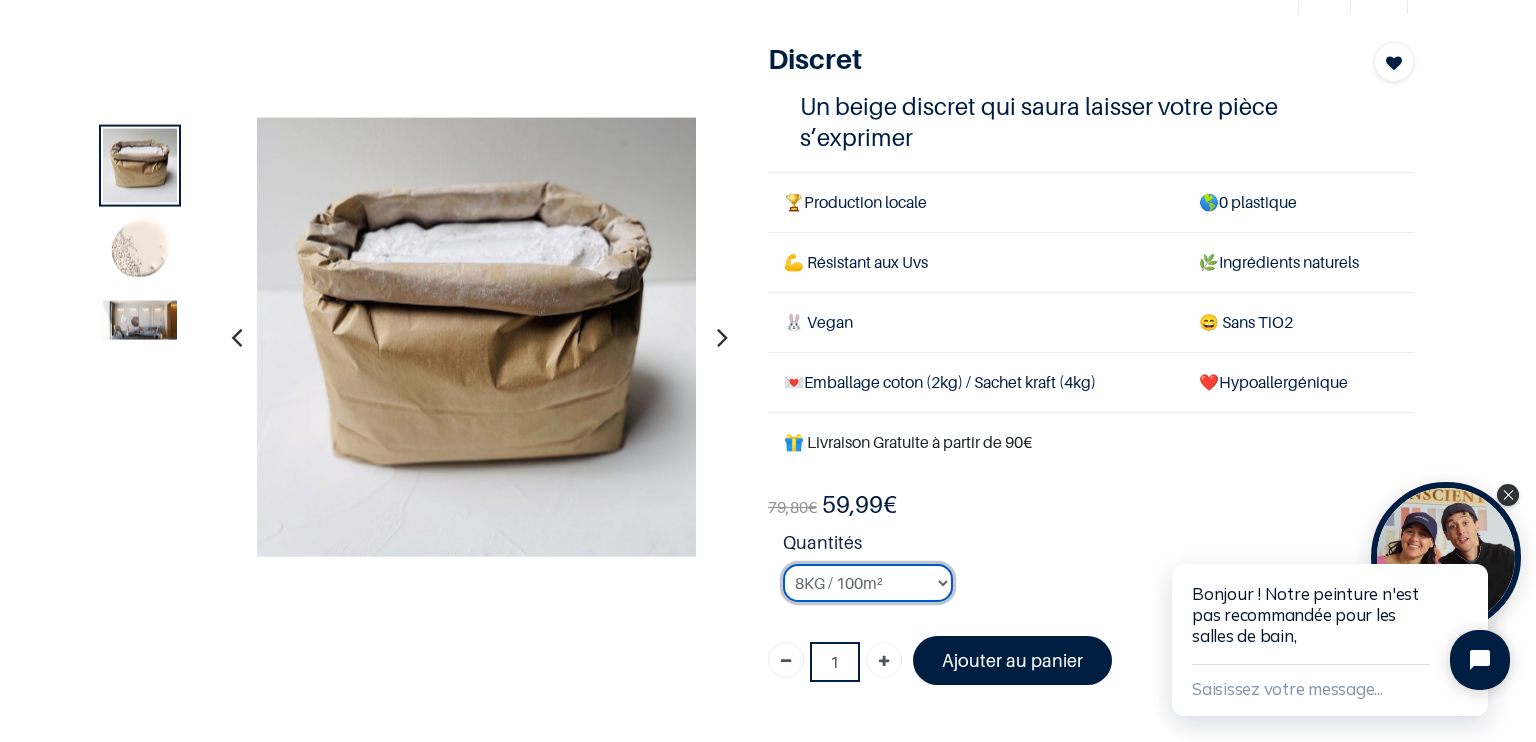 click on "2KG / 25m²
4KG / 50m²
8KG / 100m²
Testeur" at bounding box center (868, 583) 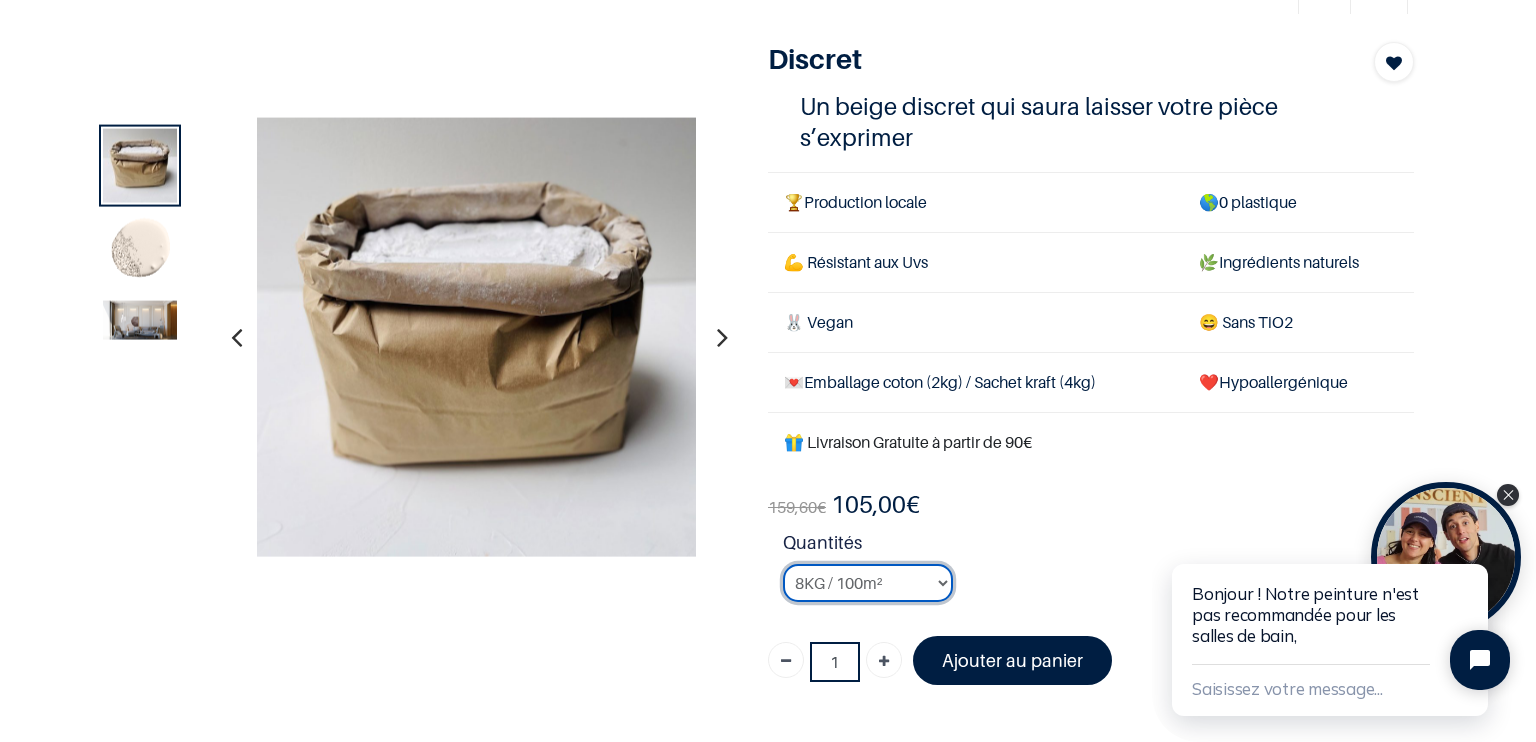 click on "2KG / 25m²
4KG / 50m²
8KG / 100m²
Testeur" at bounding box center [868, 583] 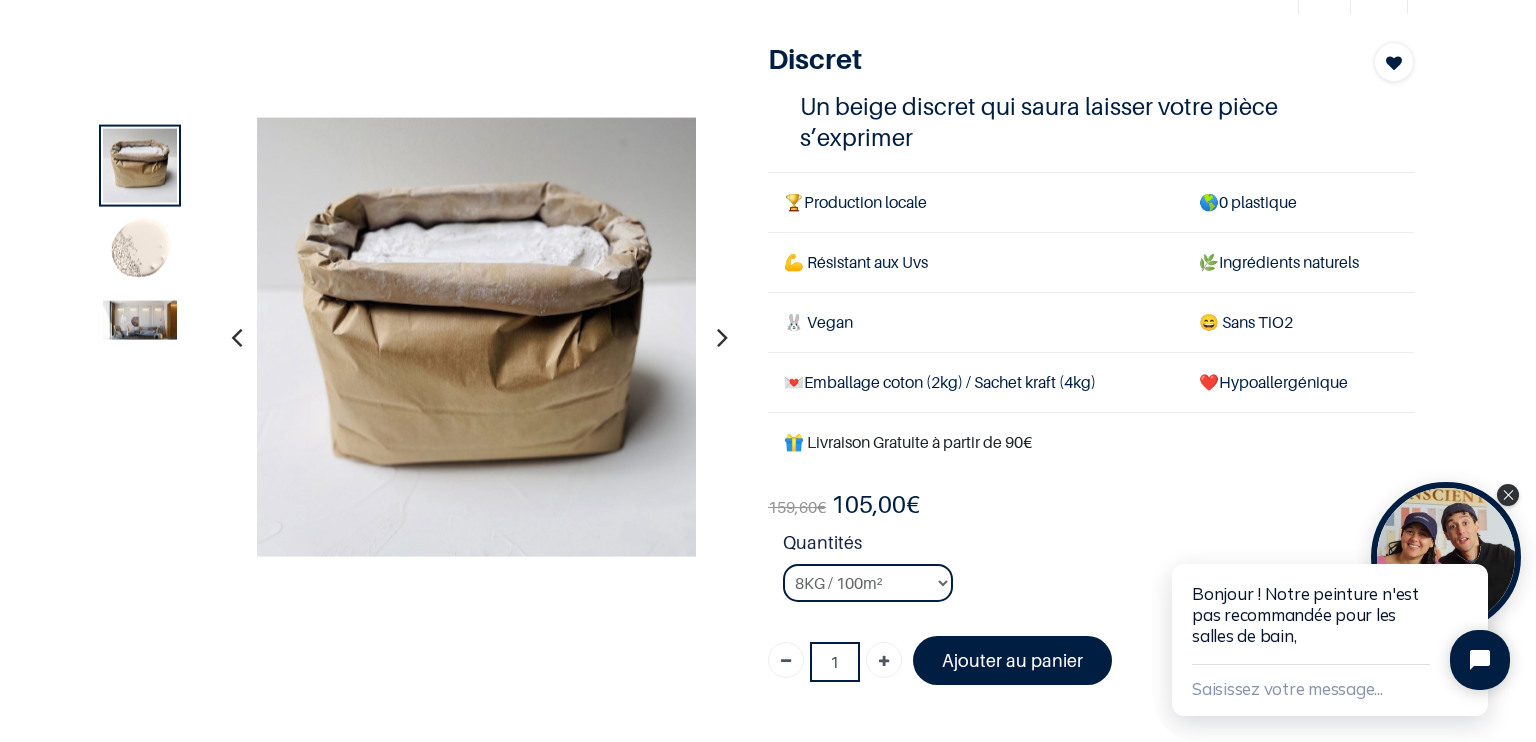 click on "Quantités
2KG / 25m²
4KG / 50m²
8KG / 100m²
Testeur" at bounding box center [1098, 573] 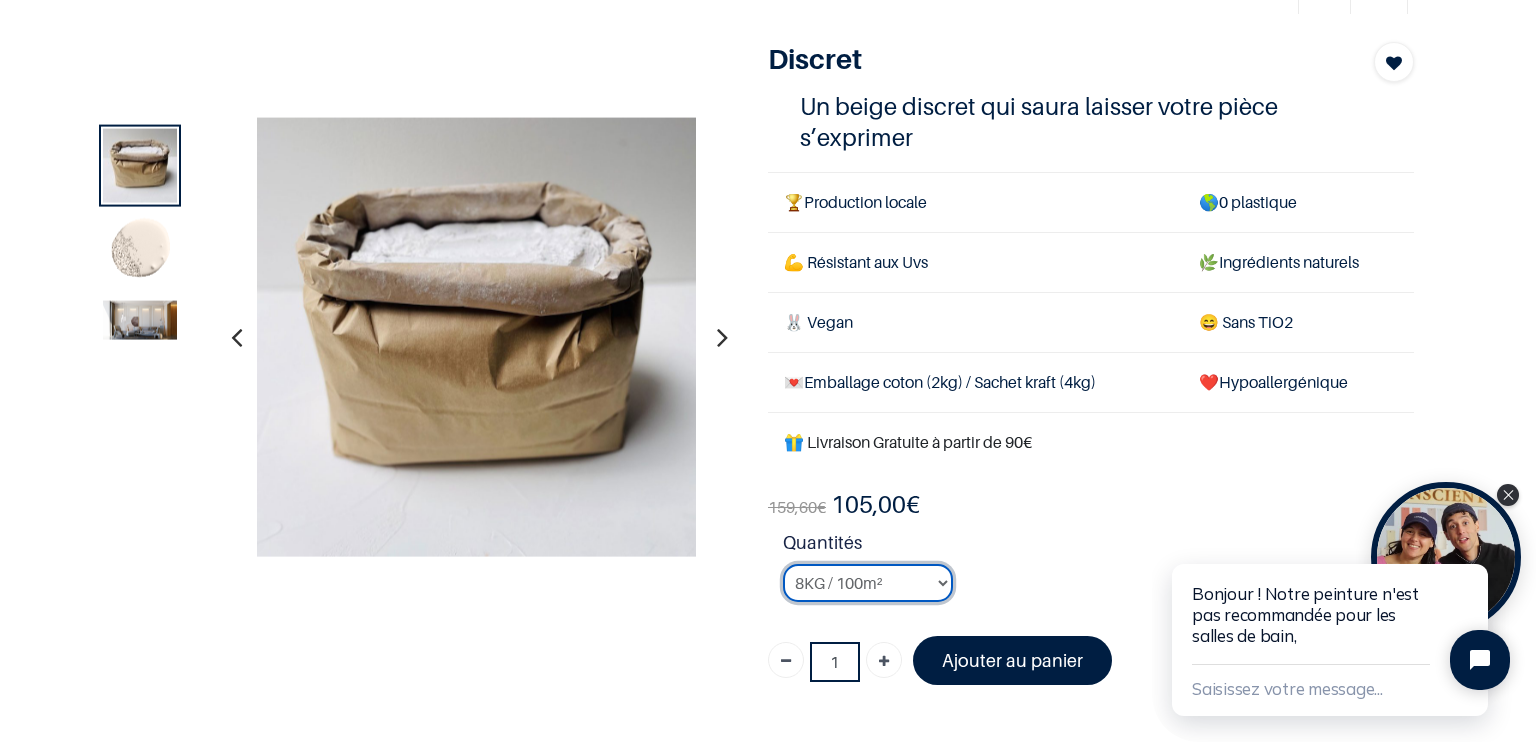 click on "2KG / 25m²
4KG / 50m²
8KG / 100m²
Testeur" at bounding box center (868, 583) 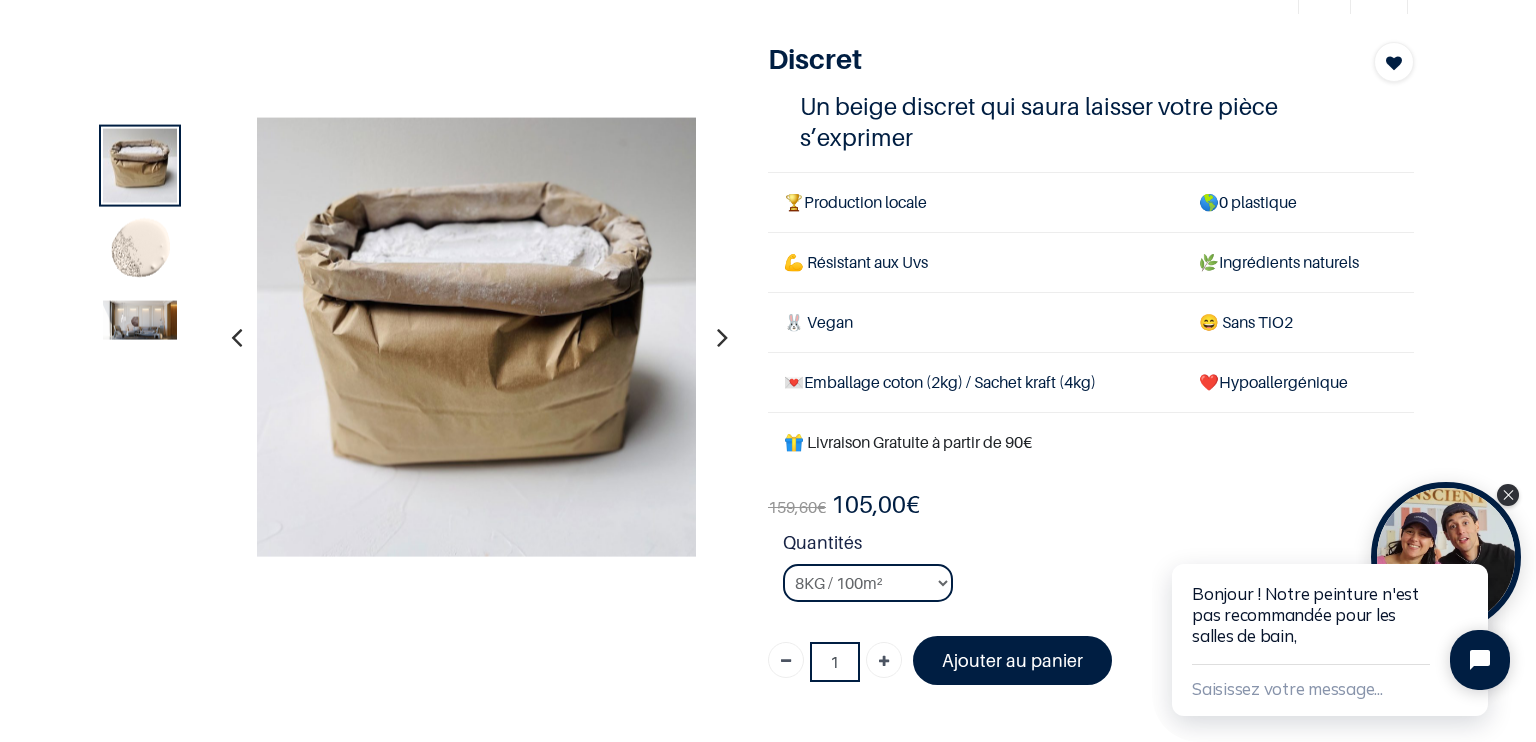 click on "Quantités
2KG / 25m²
4KG / 50m²
8KG / 100m²
Testeur" at bounding box center (1098, 573) 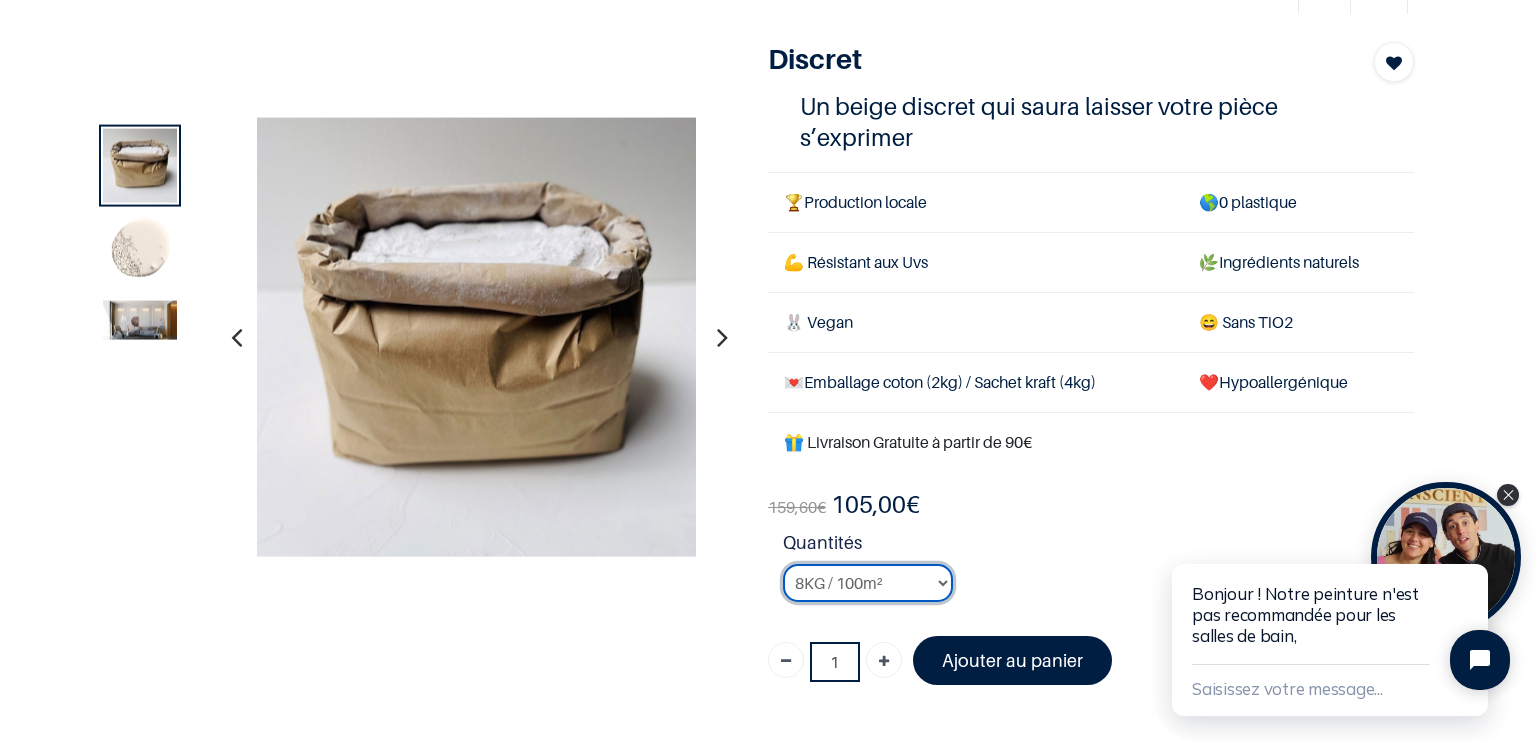 click on "2KG / 25m²
4KG / 50m²
8KG / 100m²
Testeur" at bounding box center (868, 583) 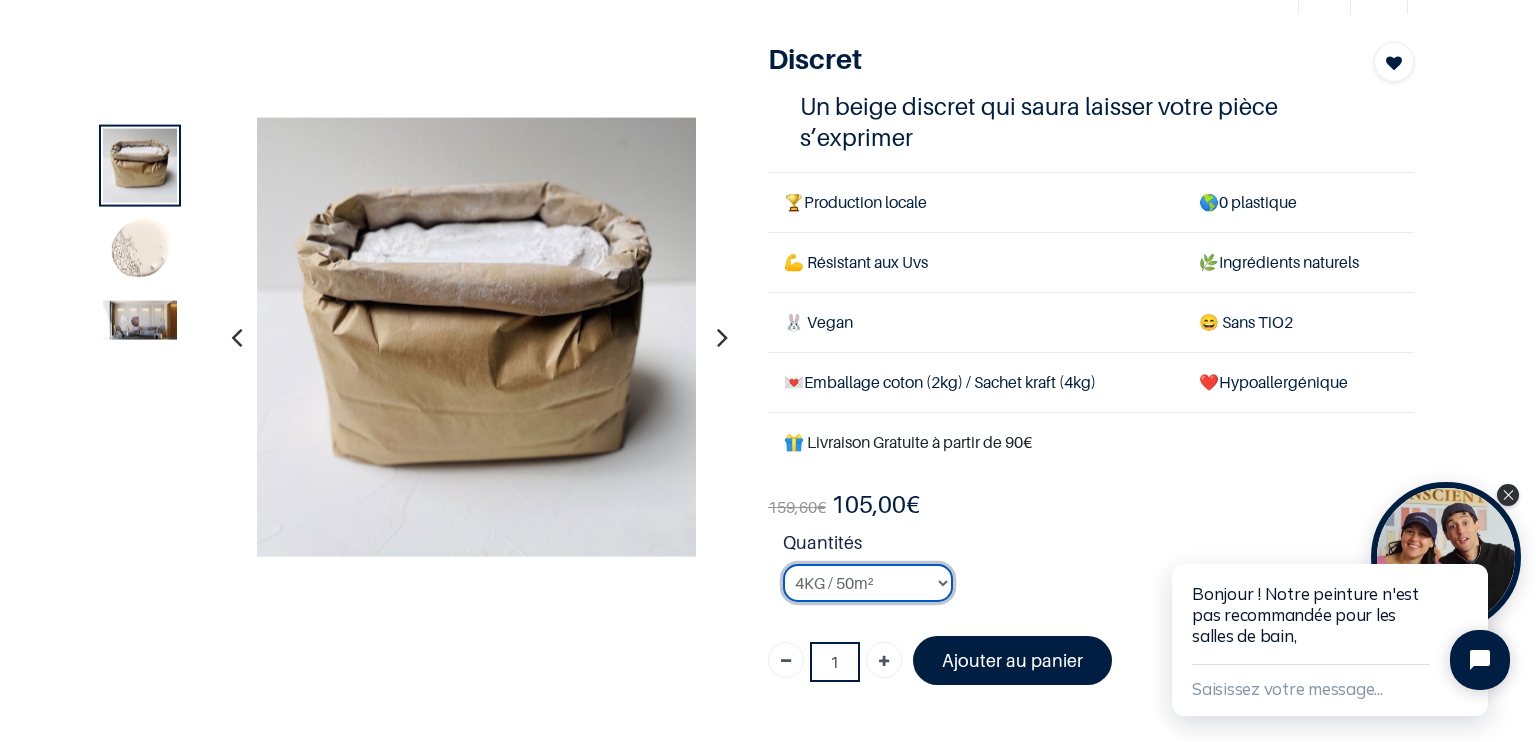 click on "2KG / 25m²
4KG / 50m²
8KG / 100m²
Testeur" at bounding box center [868, 583] 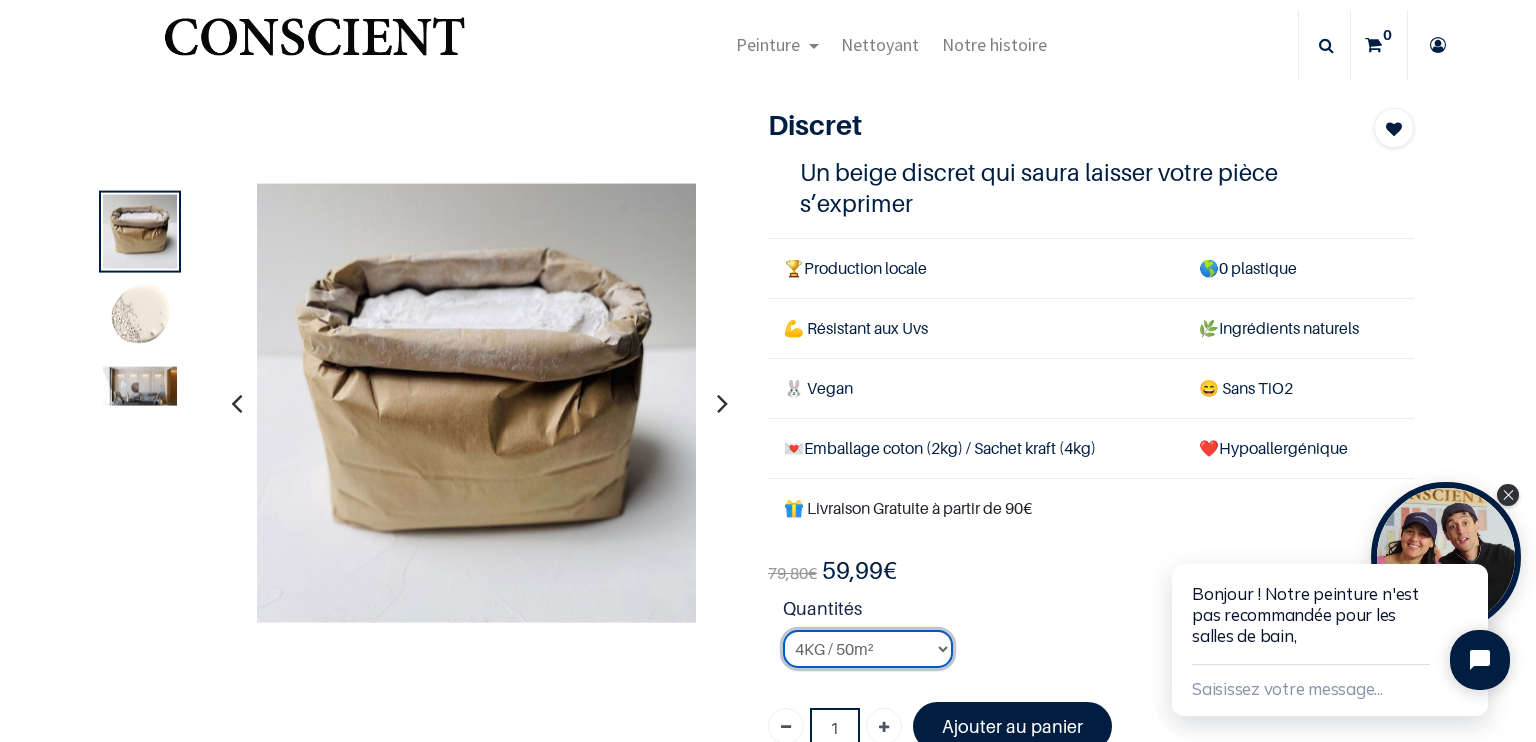 scroll, scrollTop: 0, scrollLeft: 0, axis: both 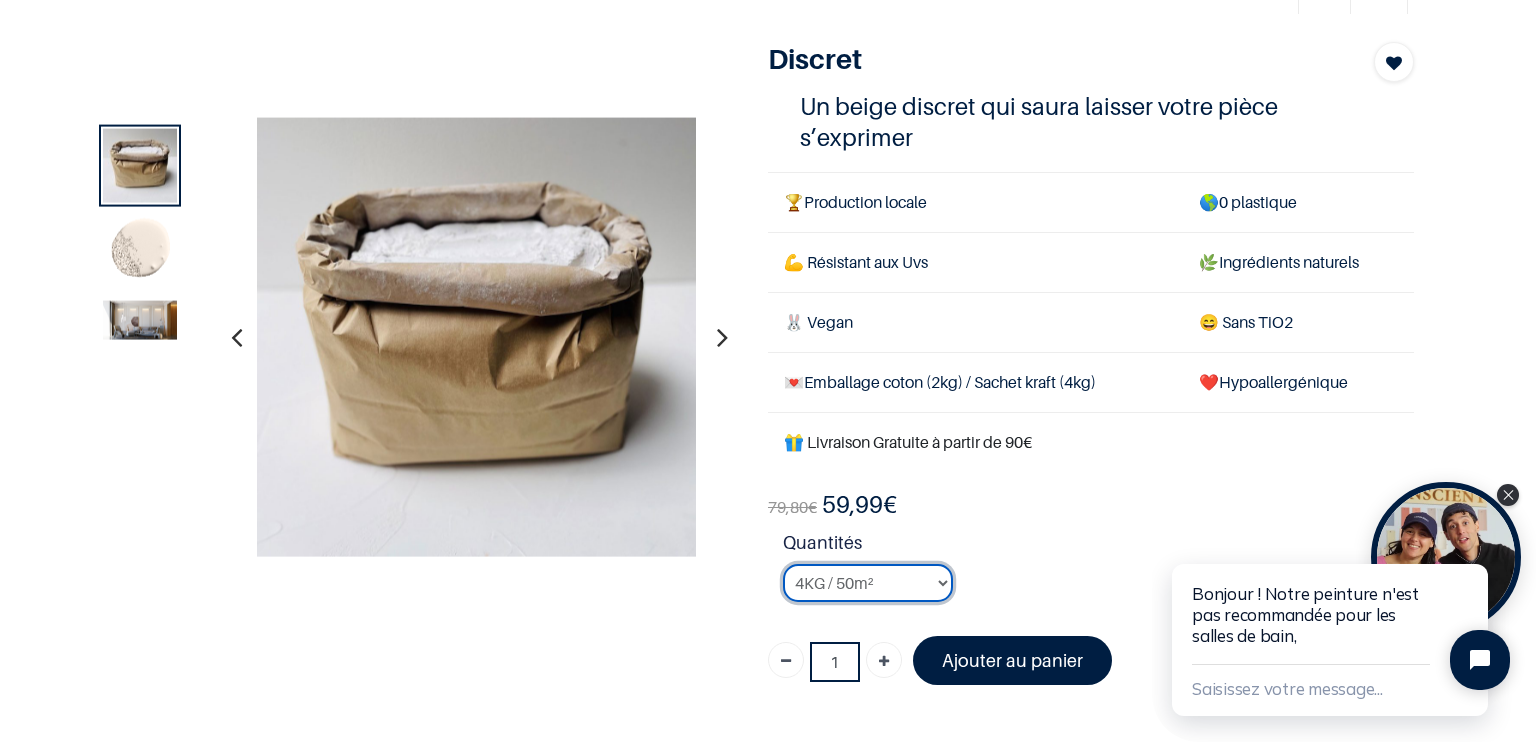 click on "2KG / 25m²
4KG / 50m²
8KG / 100m²
Testeur" at bounding box center [868, 583] 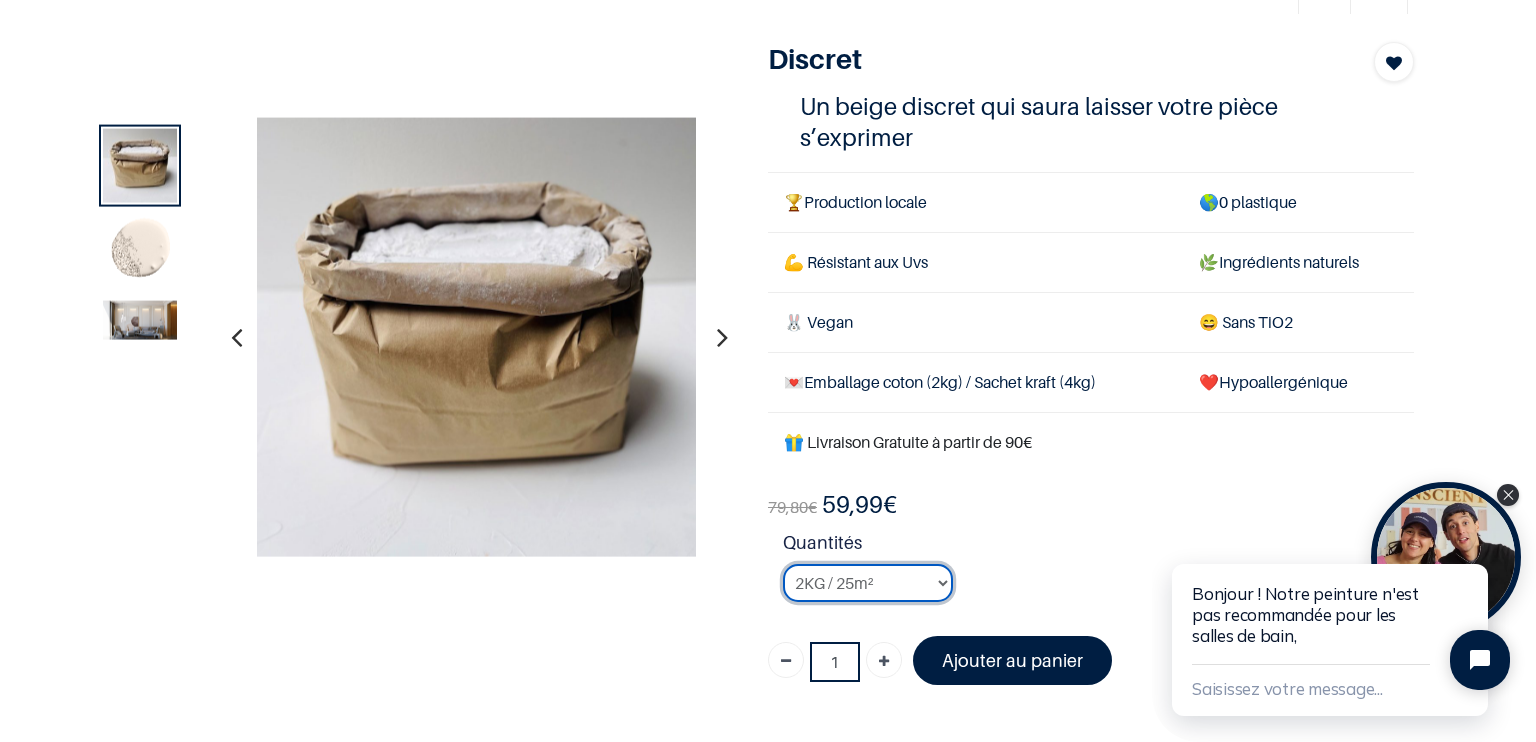 click on "2KG / 25m²
4KG / 50m²
8KG / 100m²
Testeur" at bounding box center (868, 583) 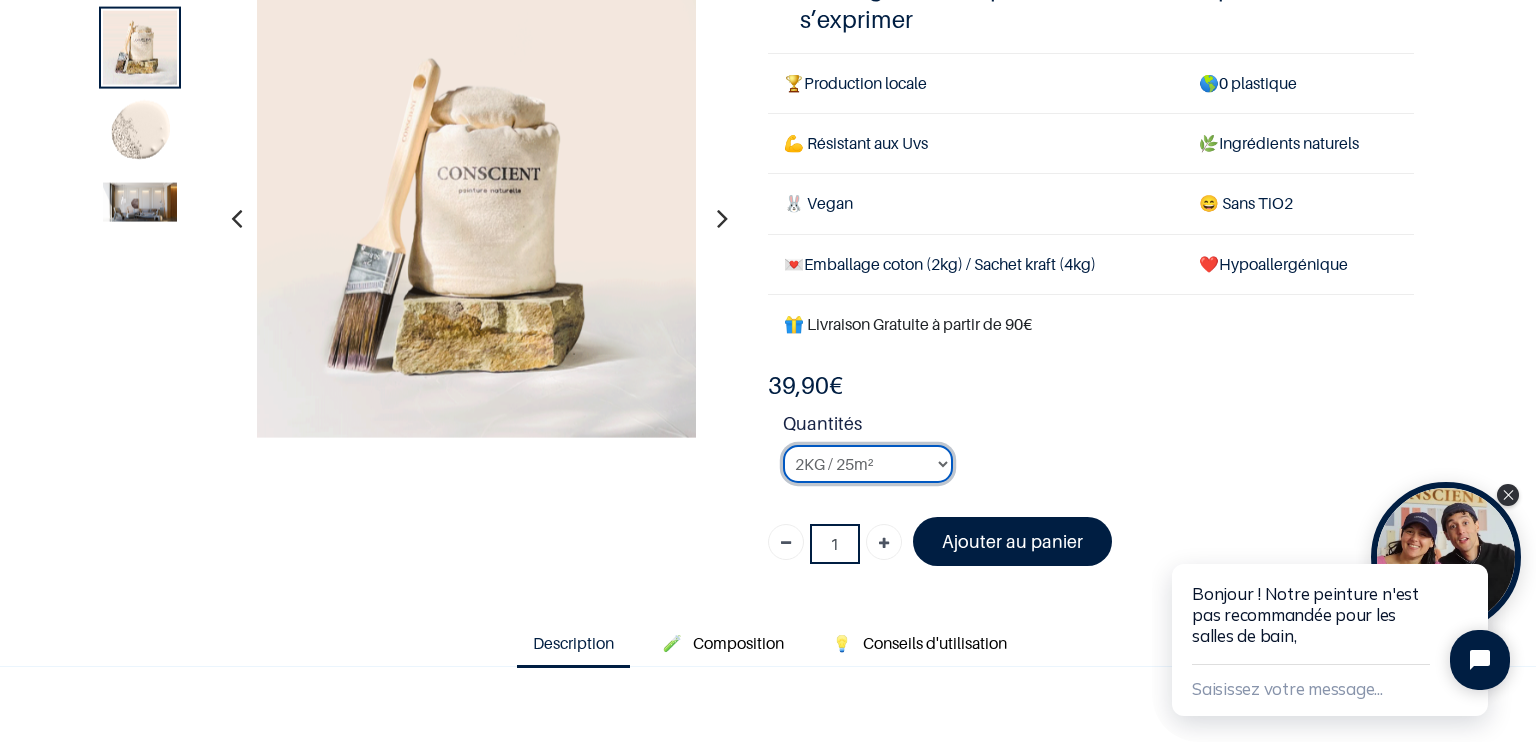 scroll, scrollTop: 200, scrollLeft: 0, axis: vertical 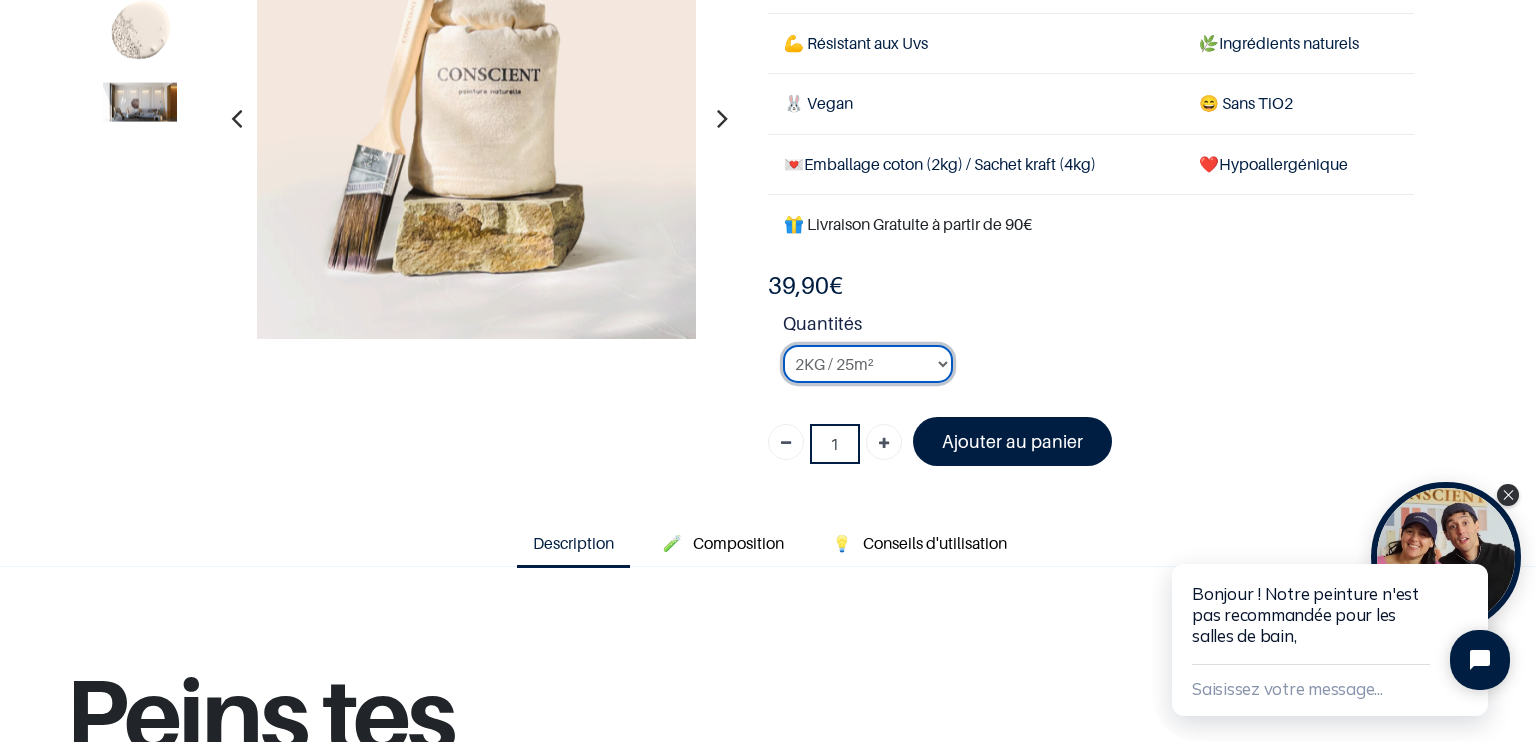 click on "2KG / 25m²
4KG / 50m²
8KG / 100m²
Testeur" at bounding box center (868, 364) 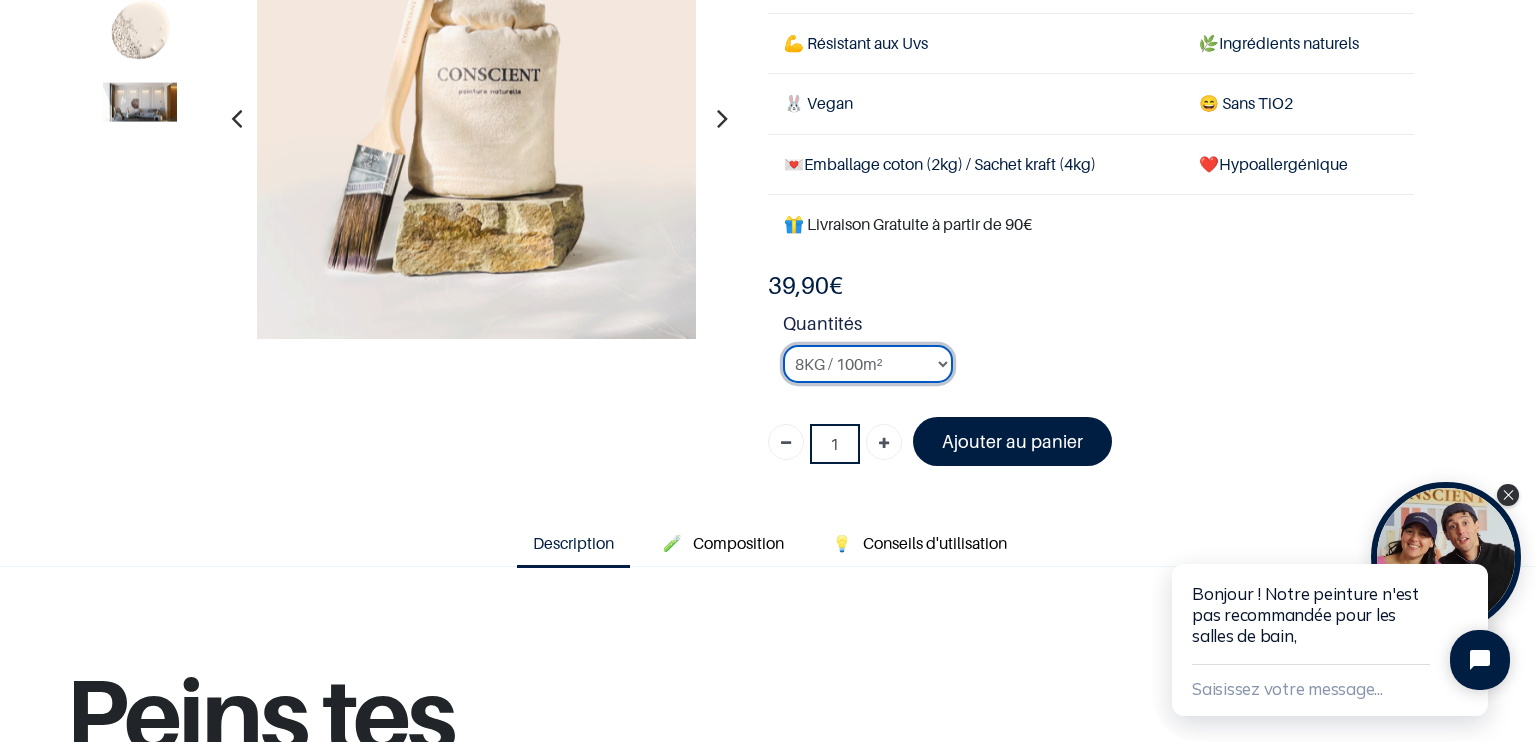 click on "2KG / 25m²
4KG / 50m²
8KG / 100m²
Testeur" at bounding box center (868, 364) 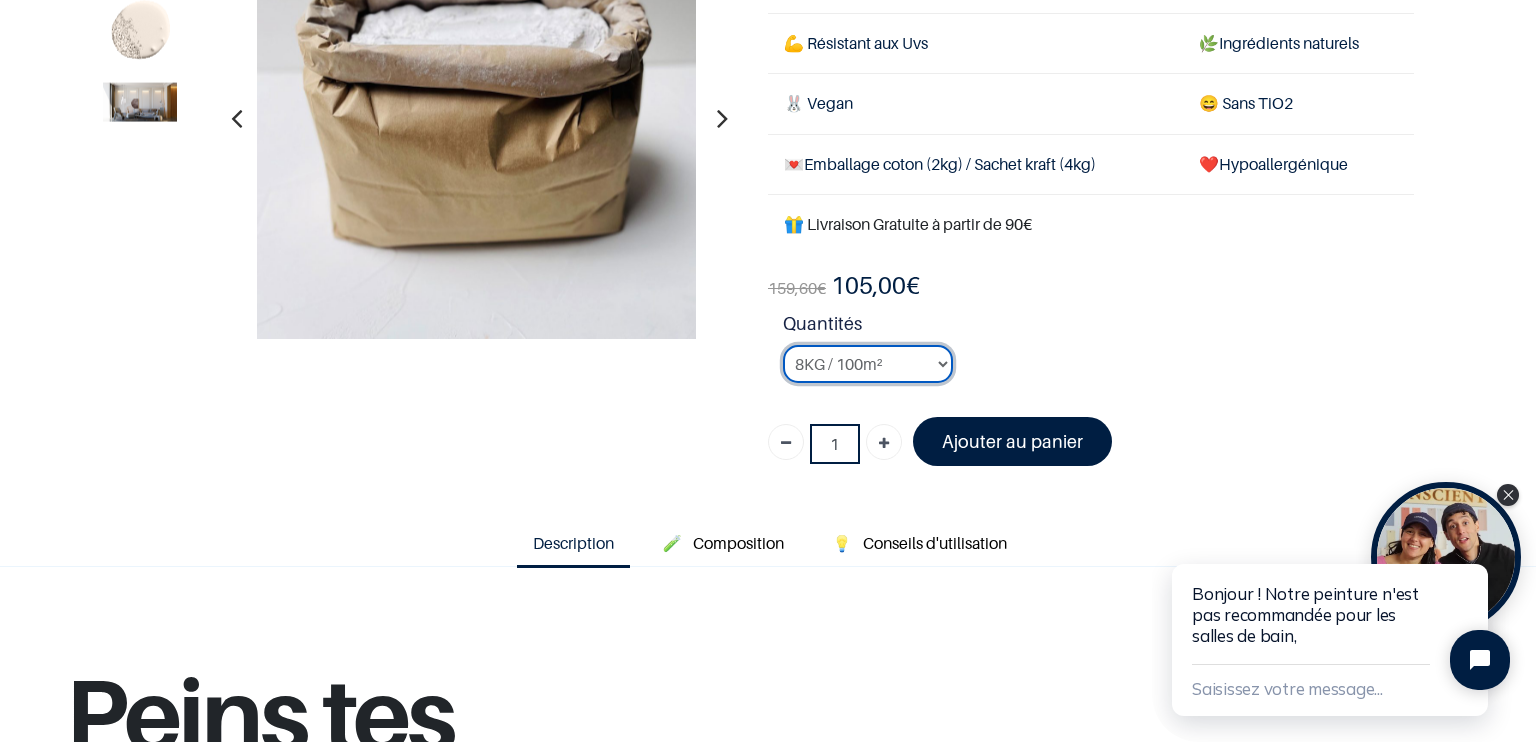 click on "2KG / 25m²
4KG / 50m²
8KG / 100m²
Testeur" at bounding box center [868, 364] 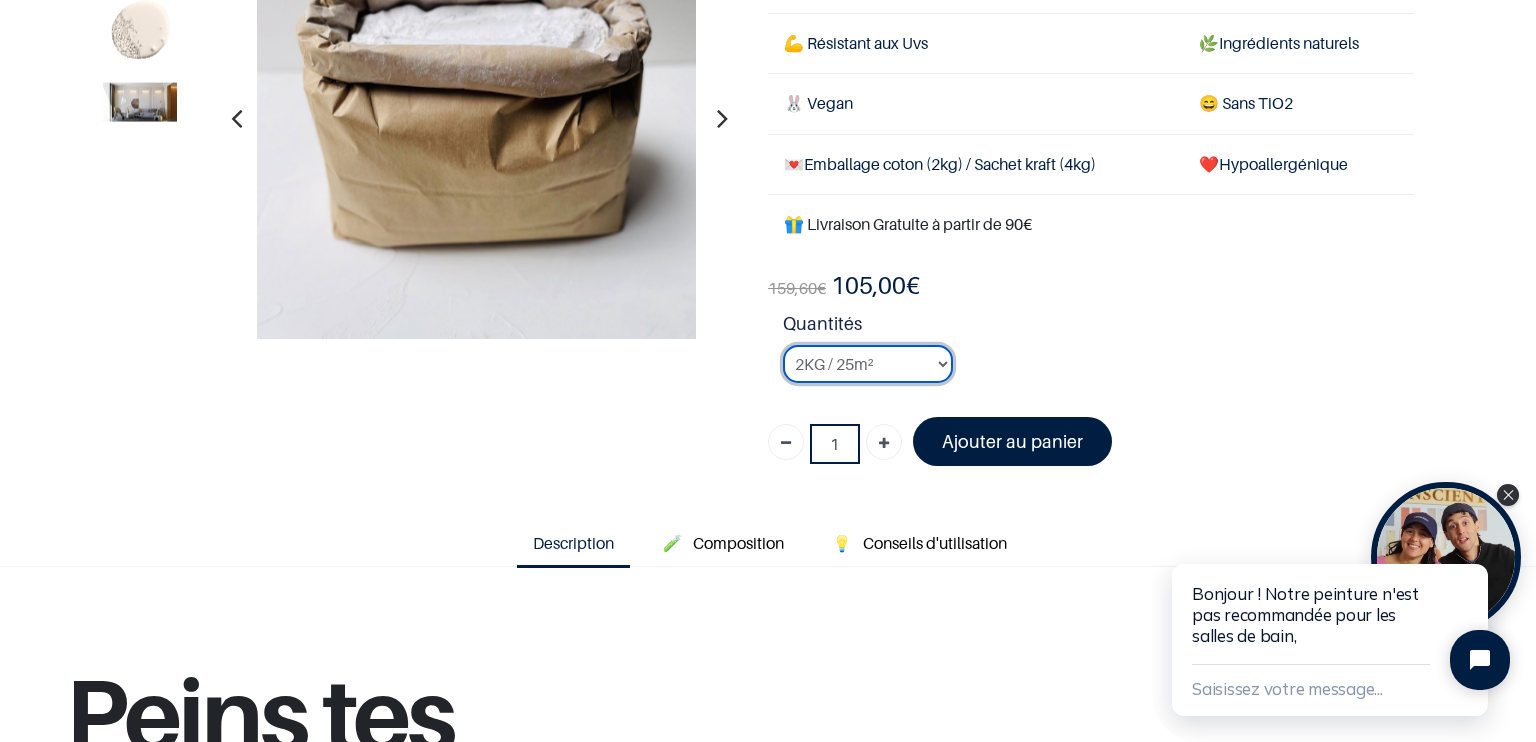 click on "2KG / 25m²
4KG / 50m²
8KG / 100m²
Testeur" at bounding box center [868, 364] 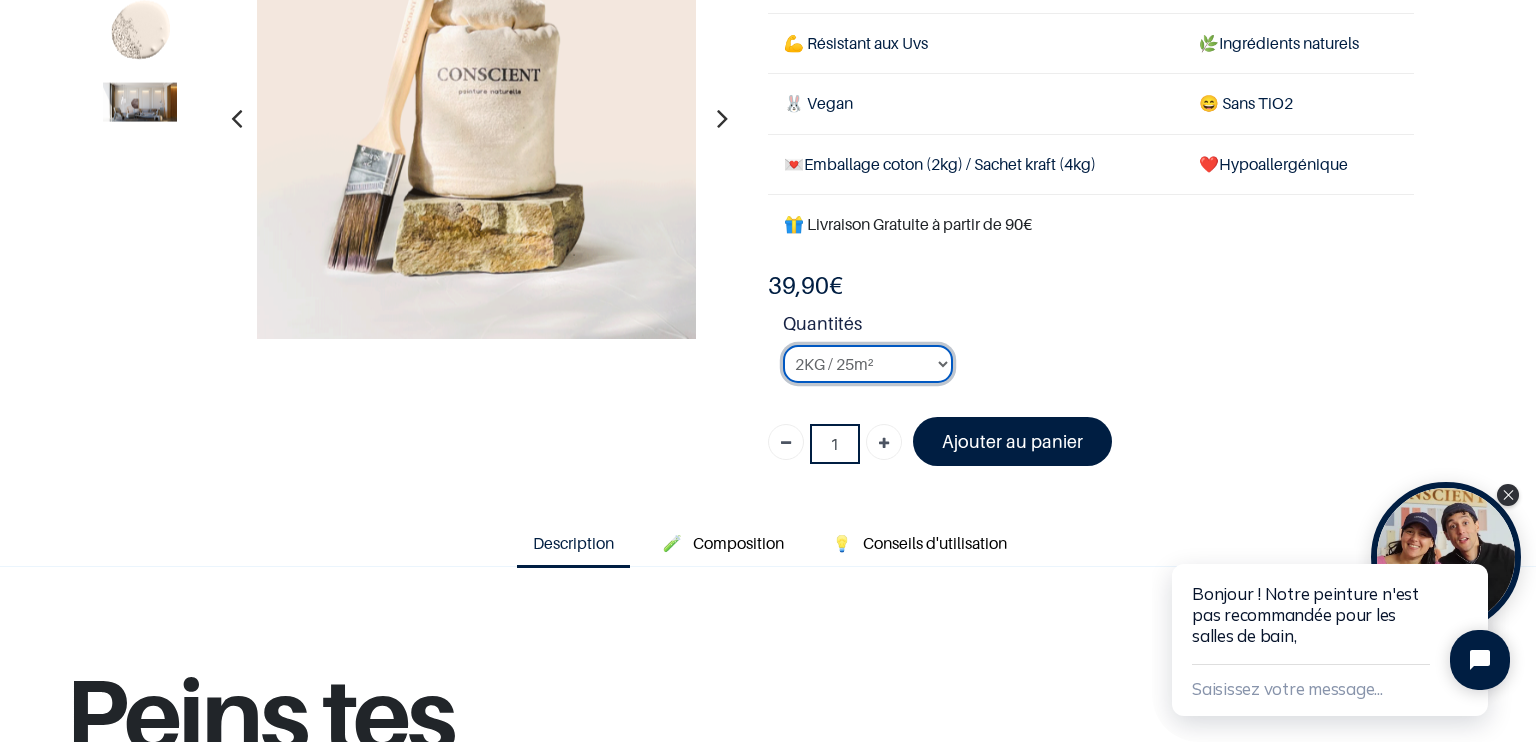 click on "2KG / 25m²
4KG / 50m²
8KG / 100m²
Testeur" at bounding box center (868, 364) 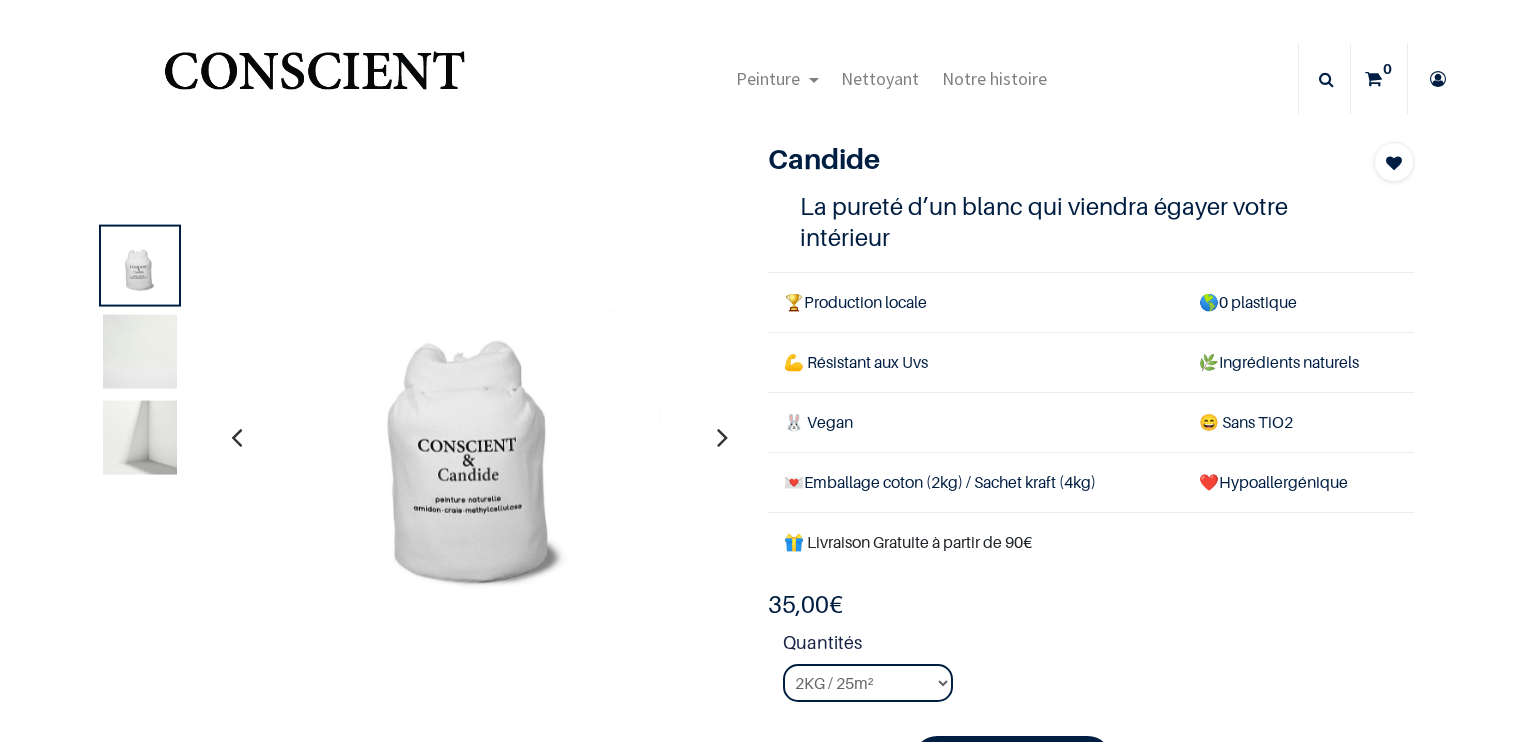 scroll, scrollTop: 0, scrollLeft: 0, axis: both 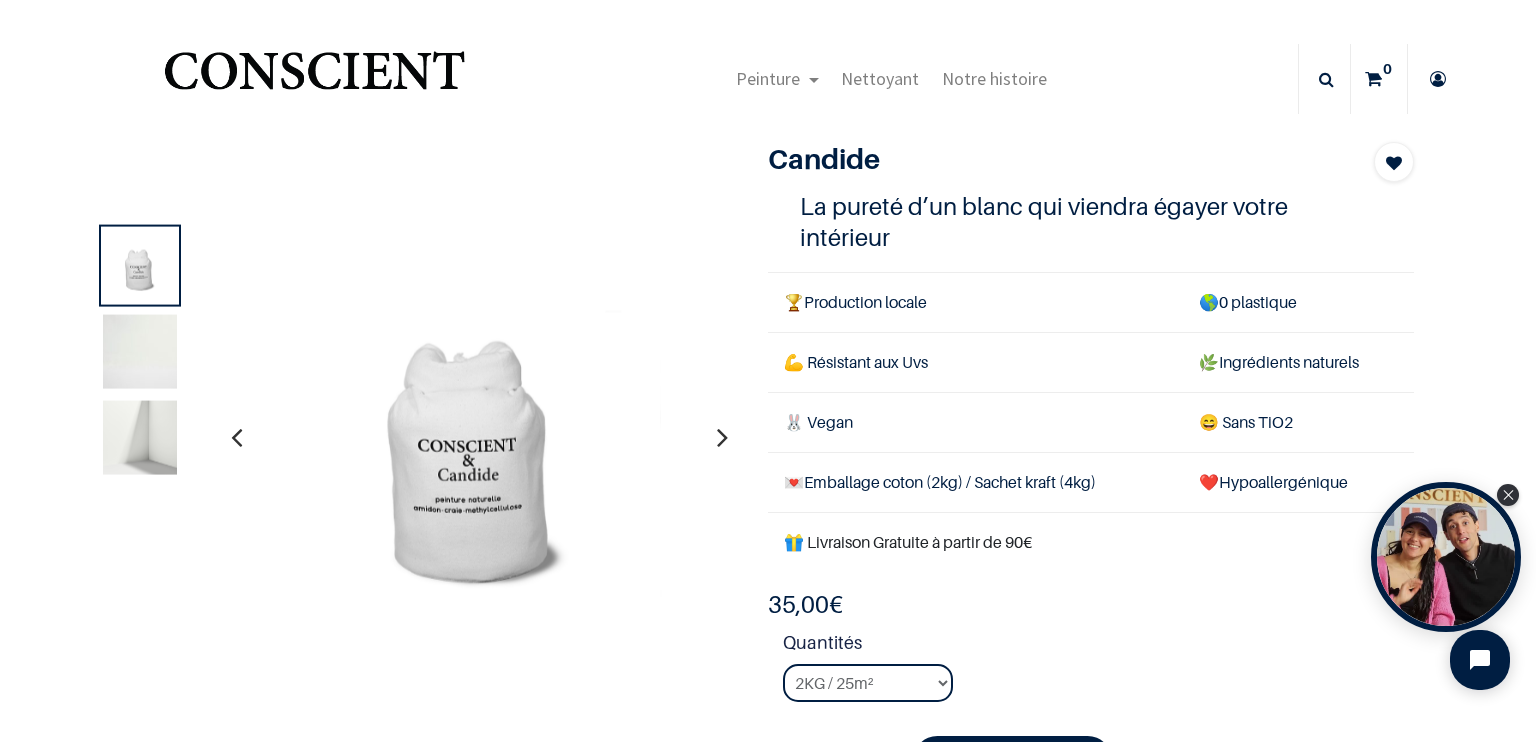 click at bounding box center [140, 438] 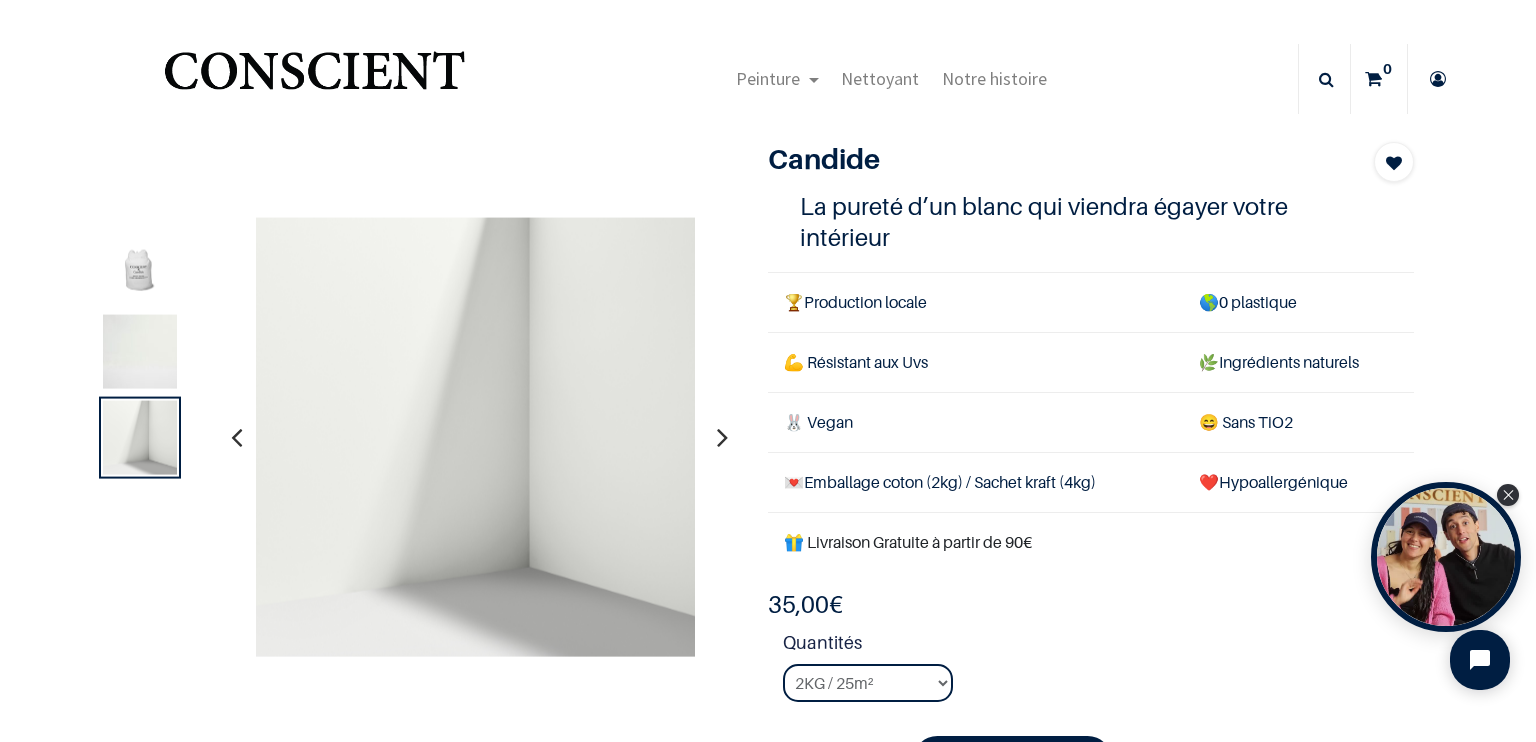 click at bounding box center (140, 352) 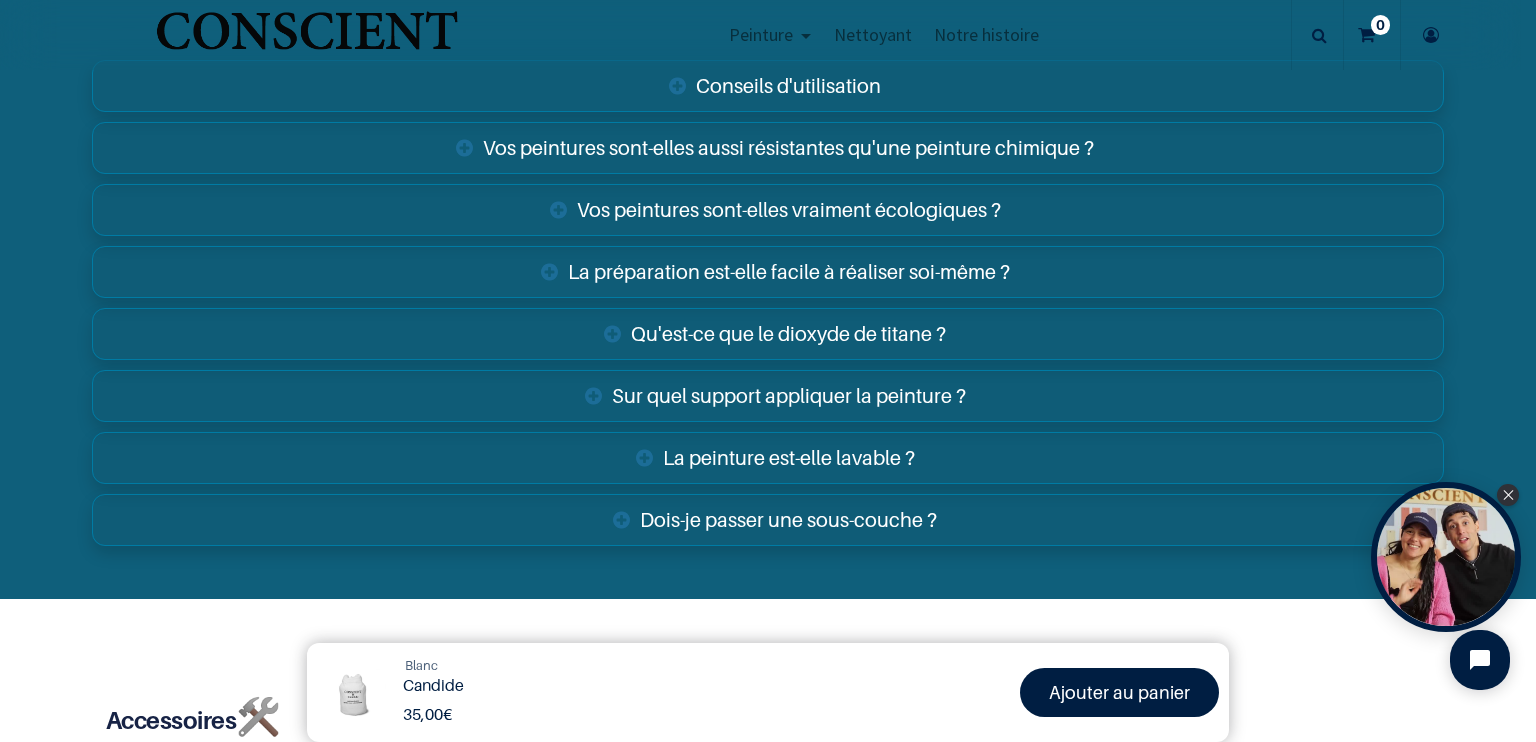 scroll, scrollTop: 3300, scrollLeft: 0, axis: vertical 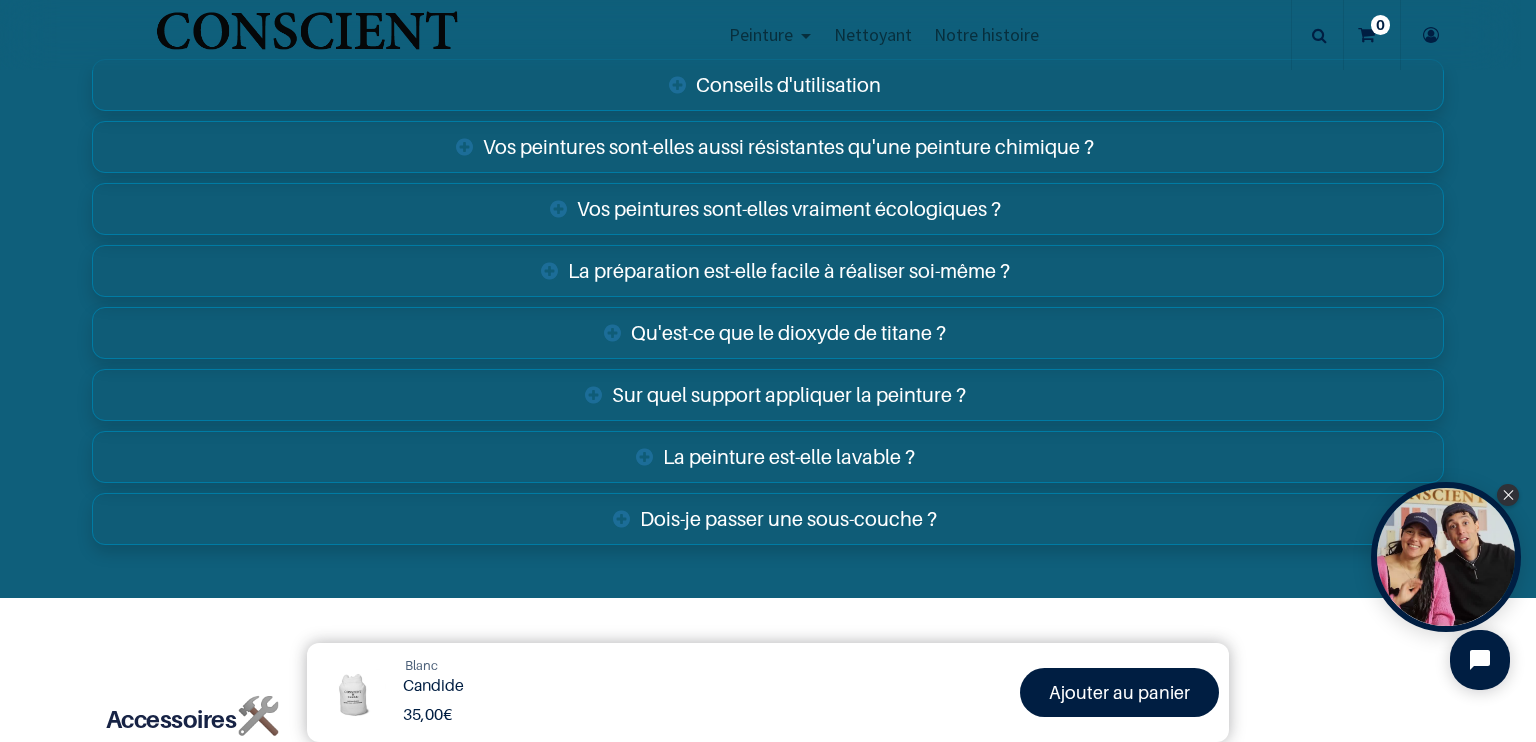 click on "La peinture est-elle lavable ?" at bounding box center (768, 457) 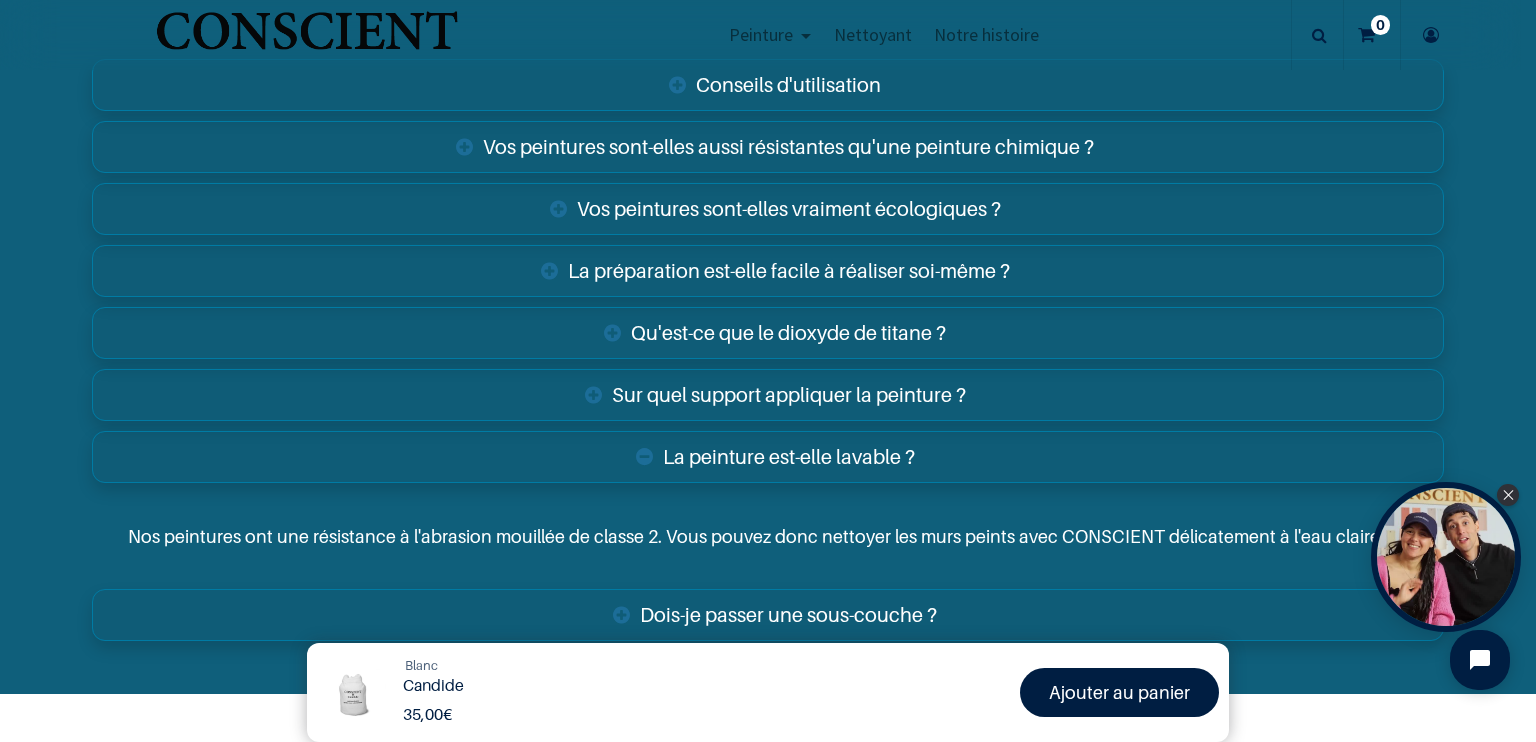 click on "La peinture est-elle lavable ?" at bounding box center [768, 457] 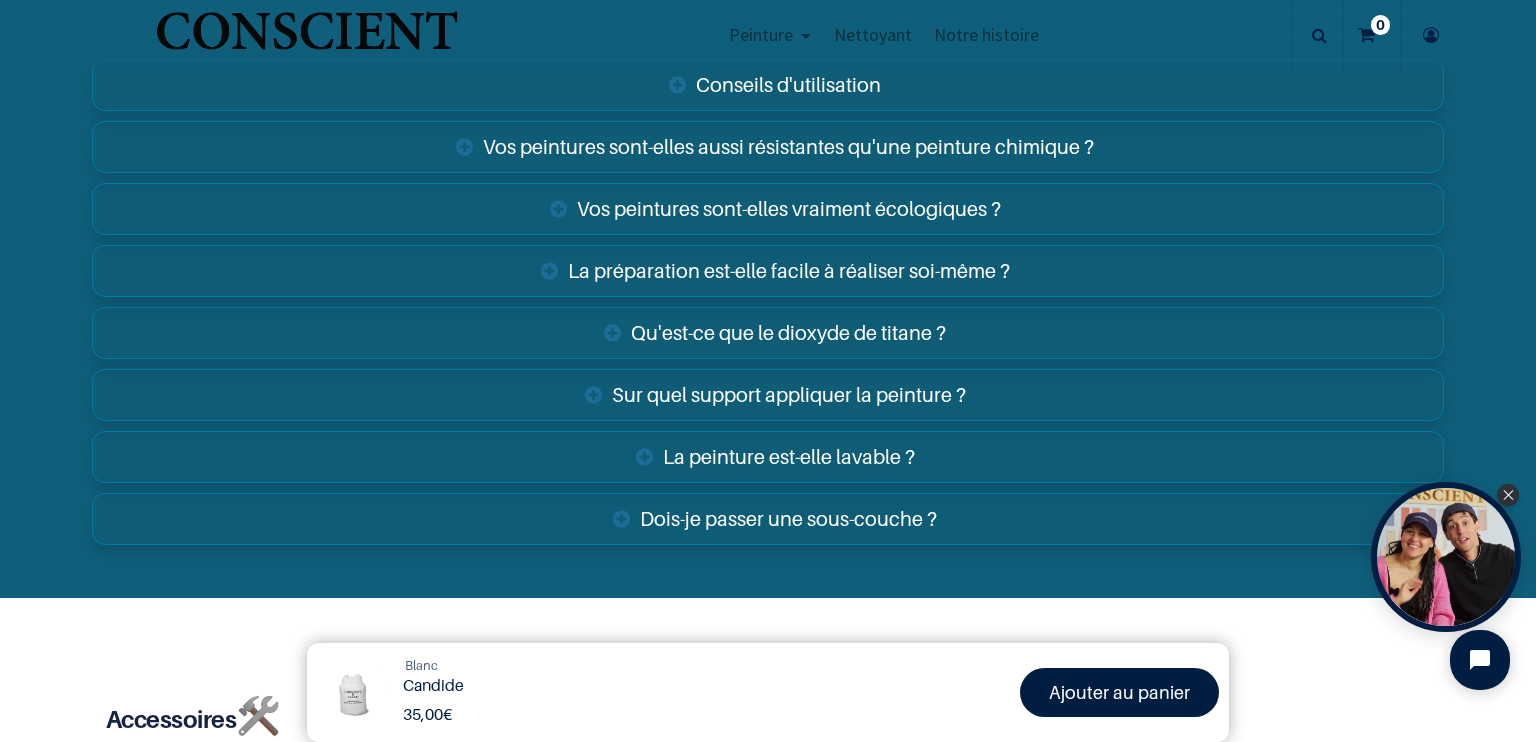 click on "Sur quel support appliquer la peinture ?" at bounding box center [768, 395] 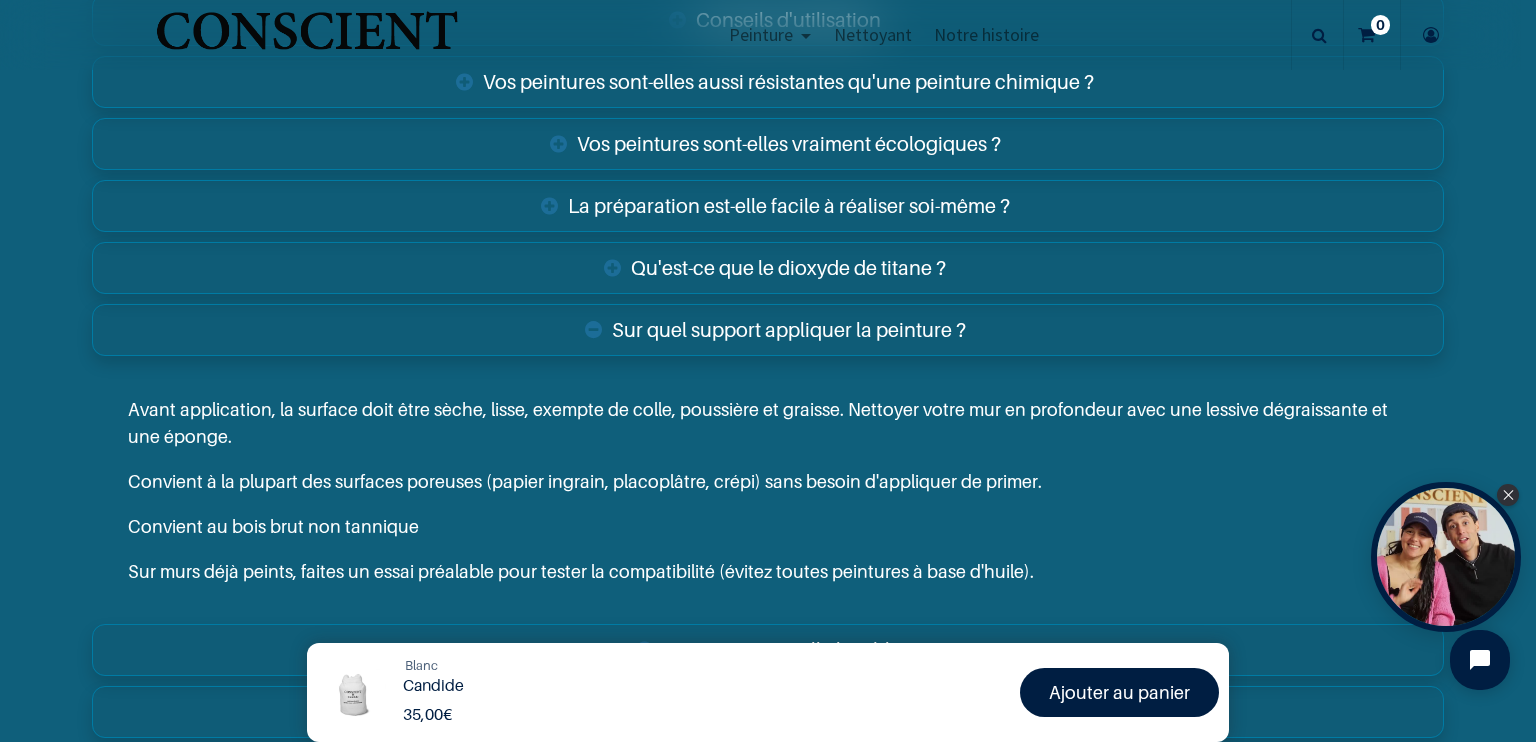 scroll, scrollTop: 3400, scrollLeft: 0, axis: vertical 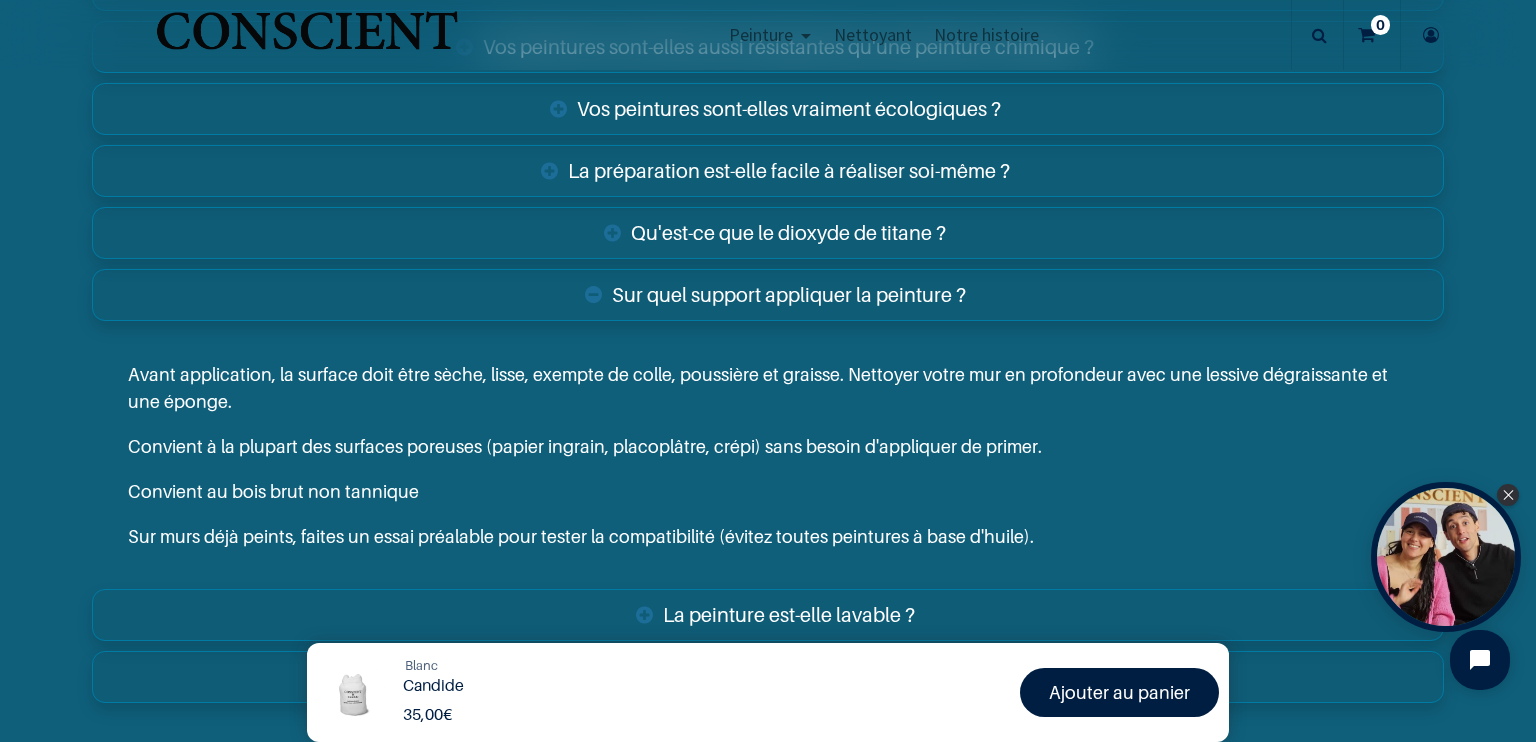 click on "Sur quel support appliquer la peinture ?" at bounding box center [768, 295] 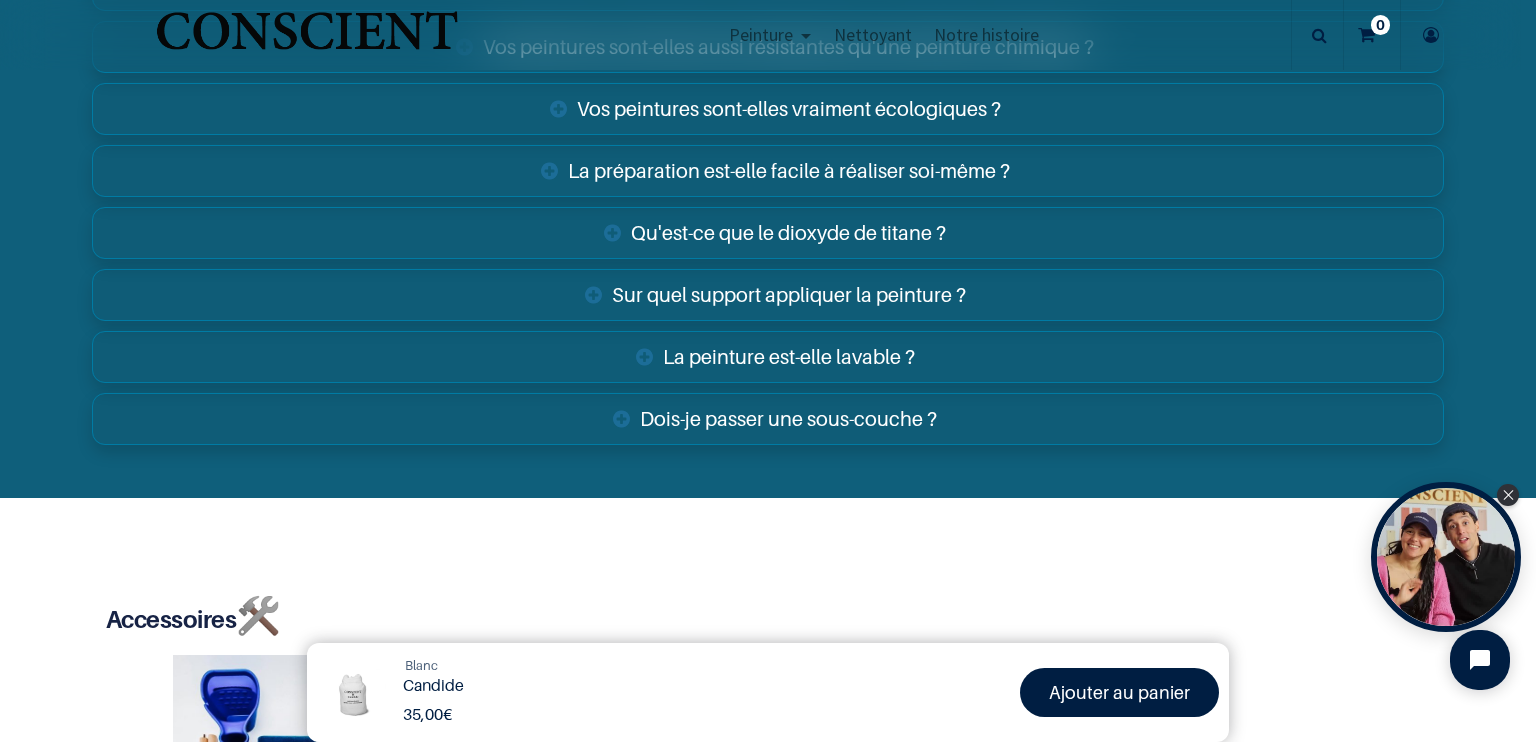 click on "Dois-je passer une sous-couche ?" at bounding box center (768, 419) 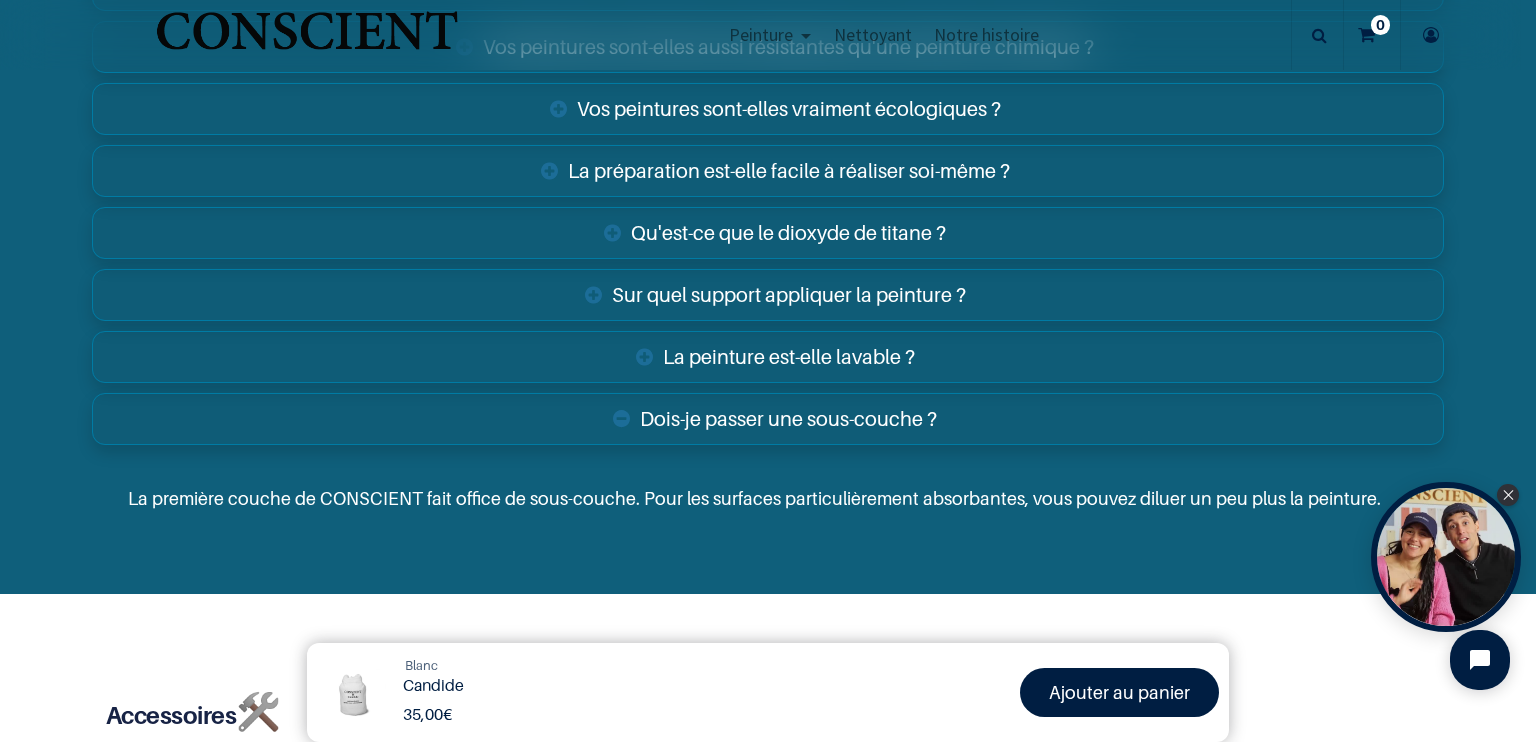 click on "Dois-je passer une sous-couche ?" at bounding box center [768, 419] 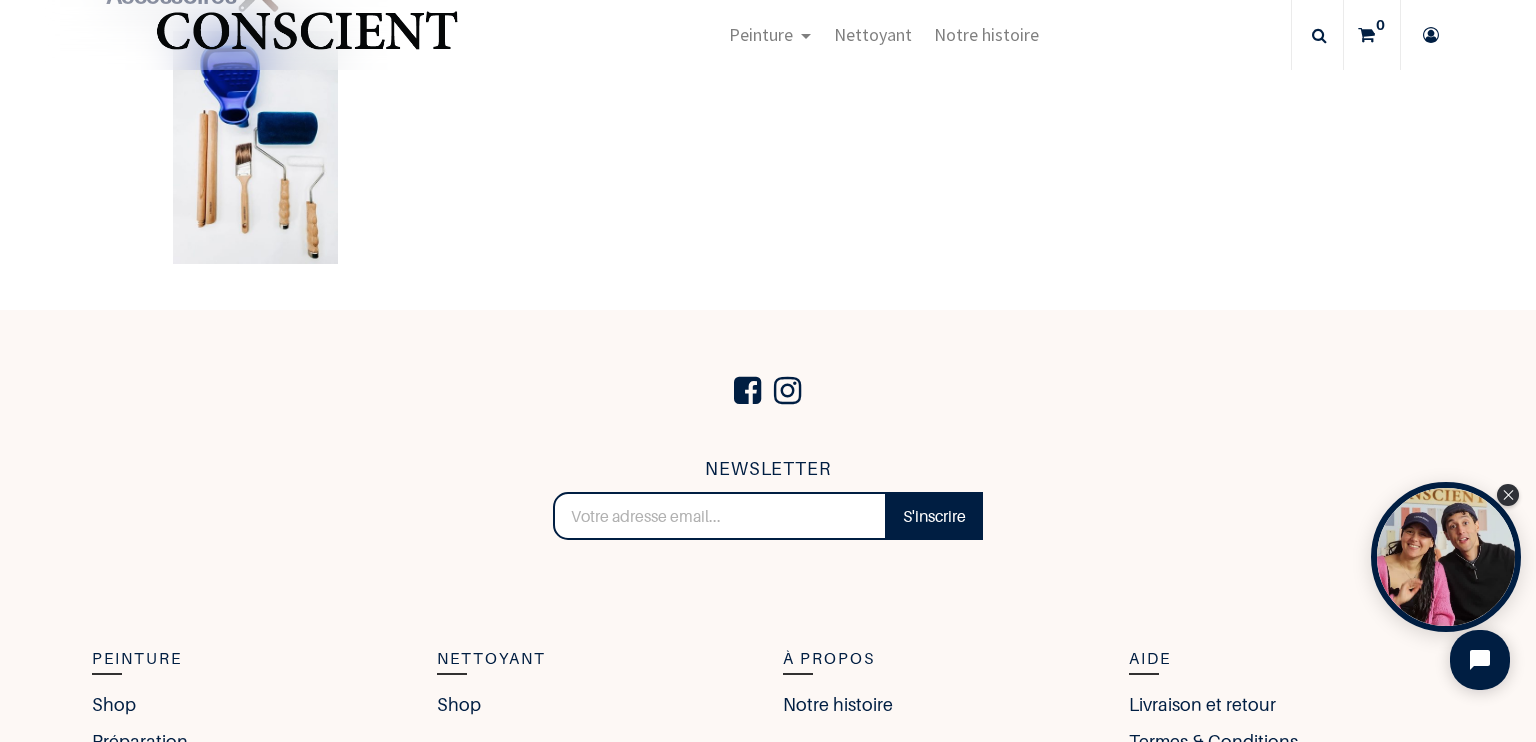 scroll, scrollTop: 4100, scrollLeft: 0, axis: vertical 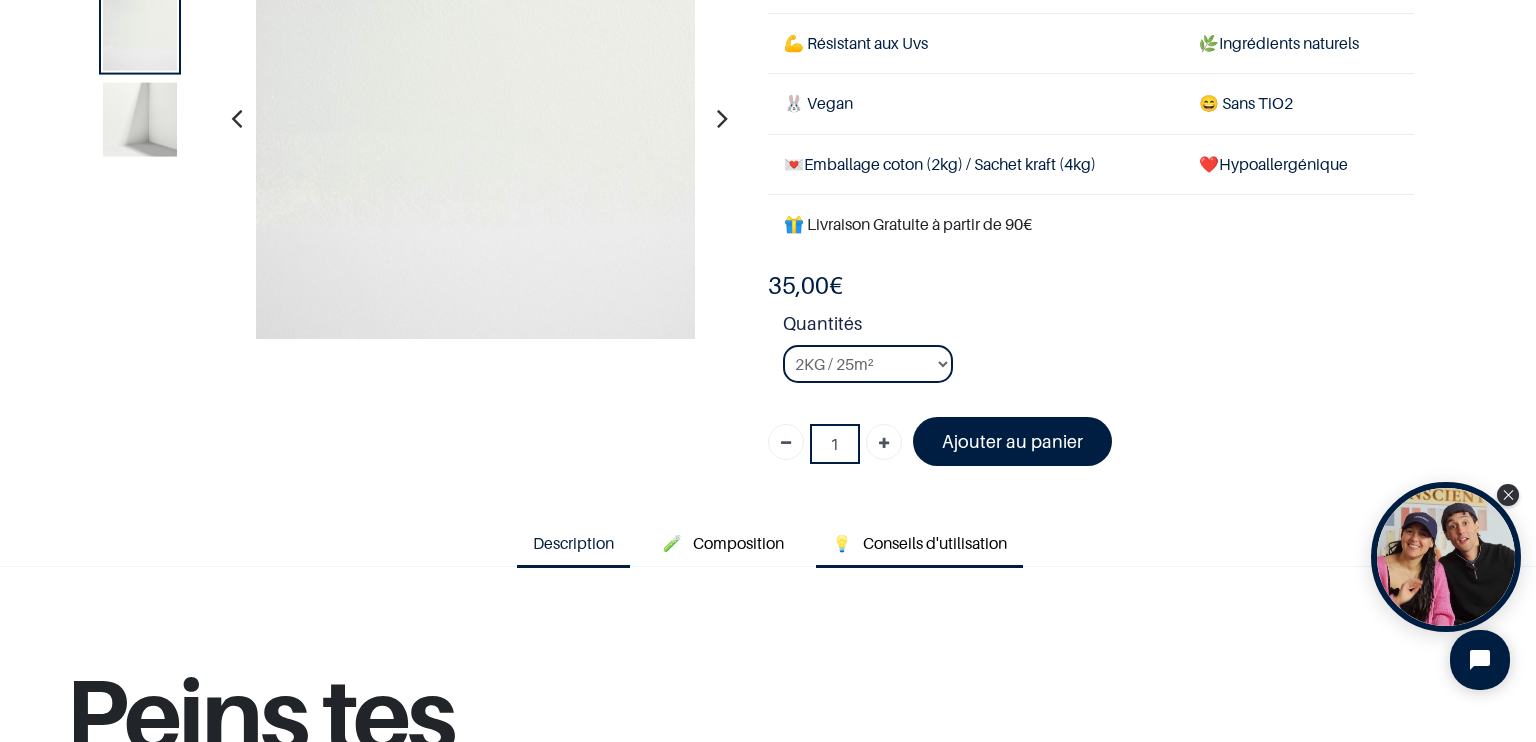 click on "Conseils d'utilisation" at bounding box center (935, 543) 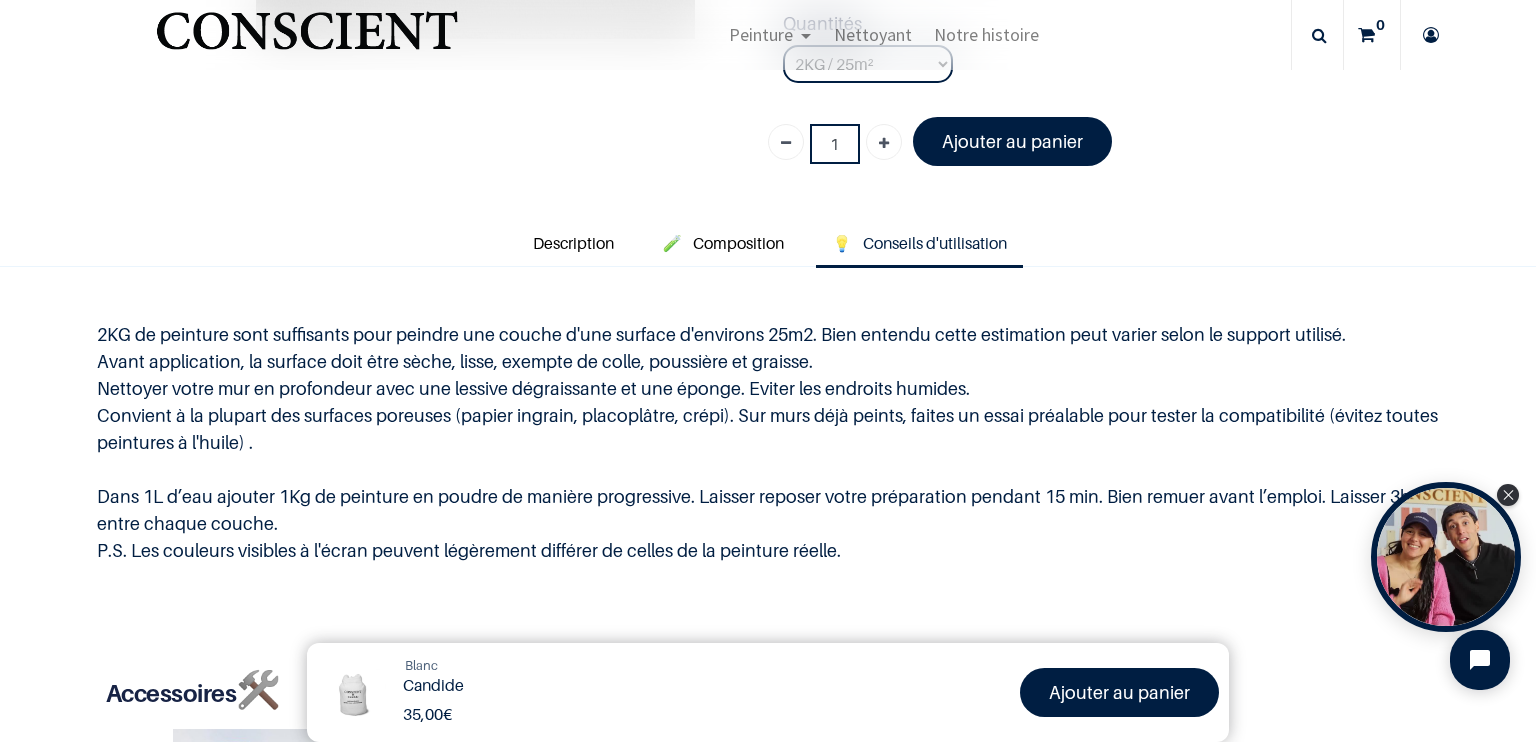 scroll, scrollTop: 600, scrollLeft: 0, axis: vertical 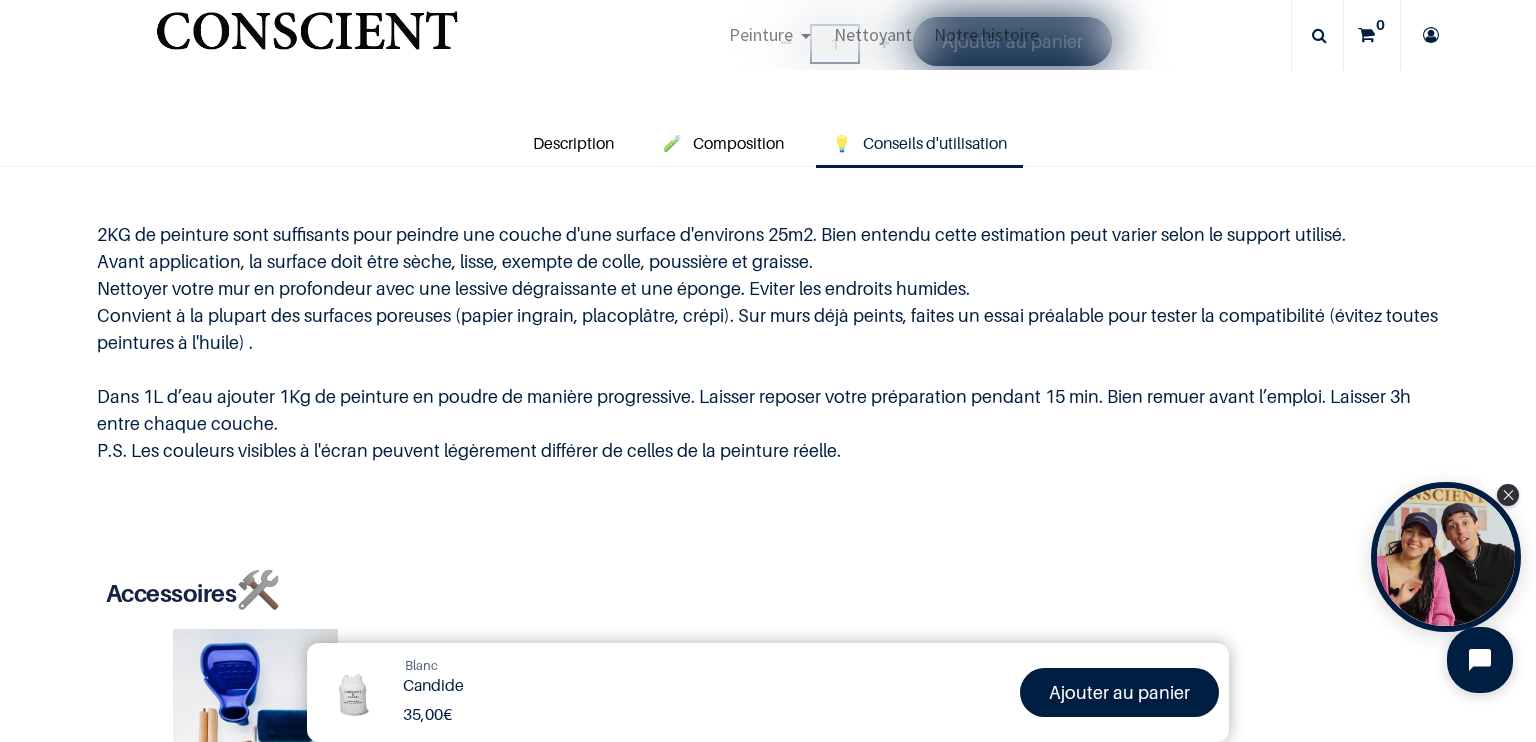 click 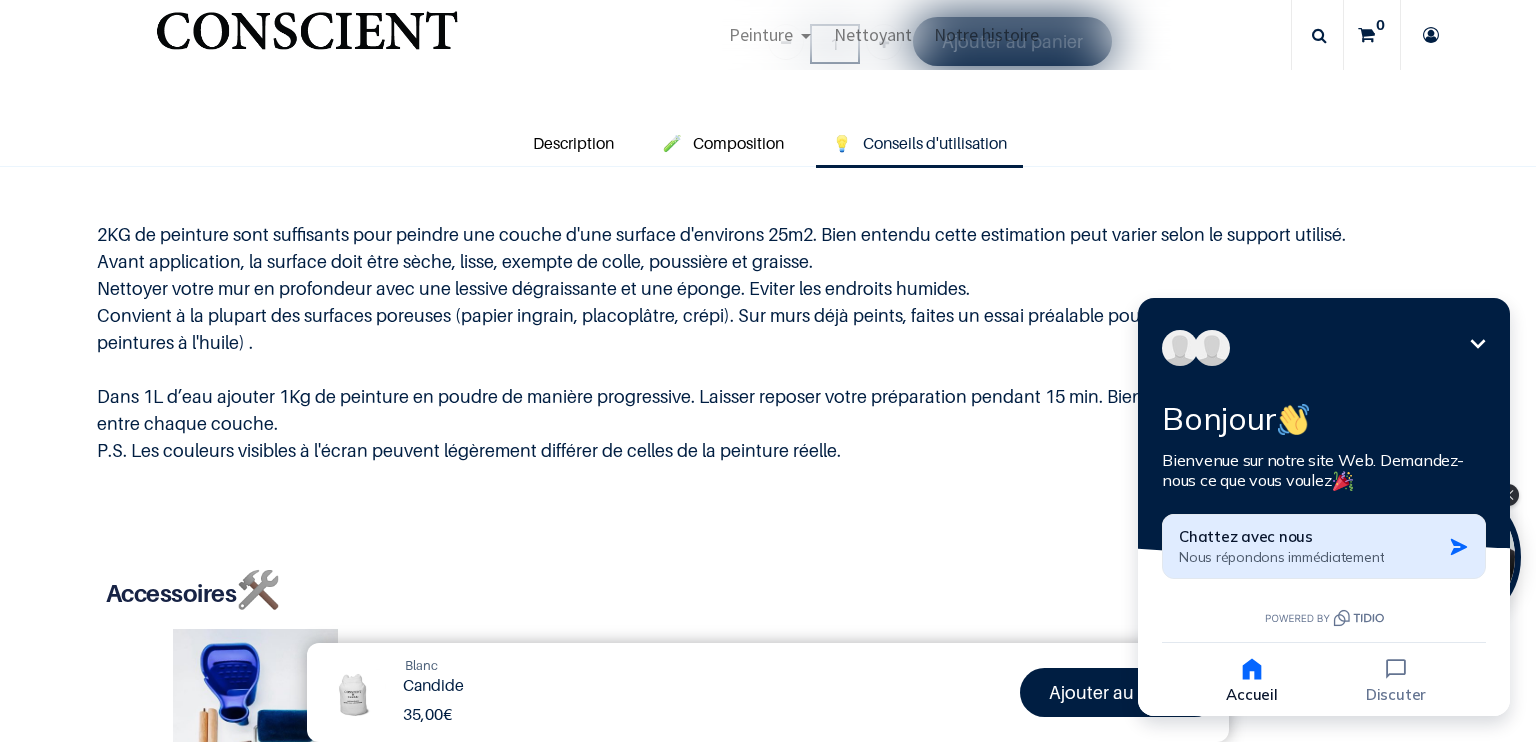 click on "Nous répondons immédiatement" at bounding box center [1281, 557] 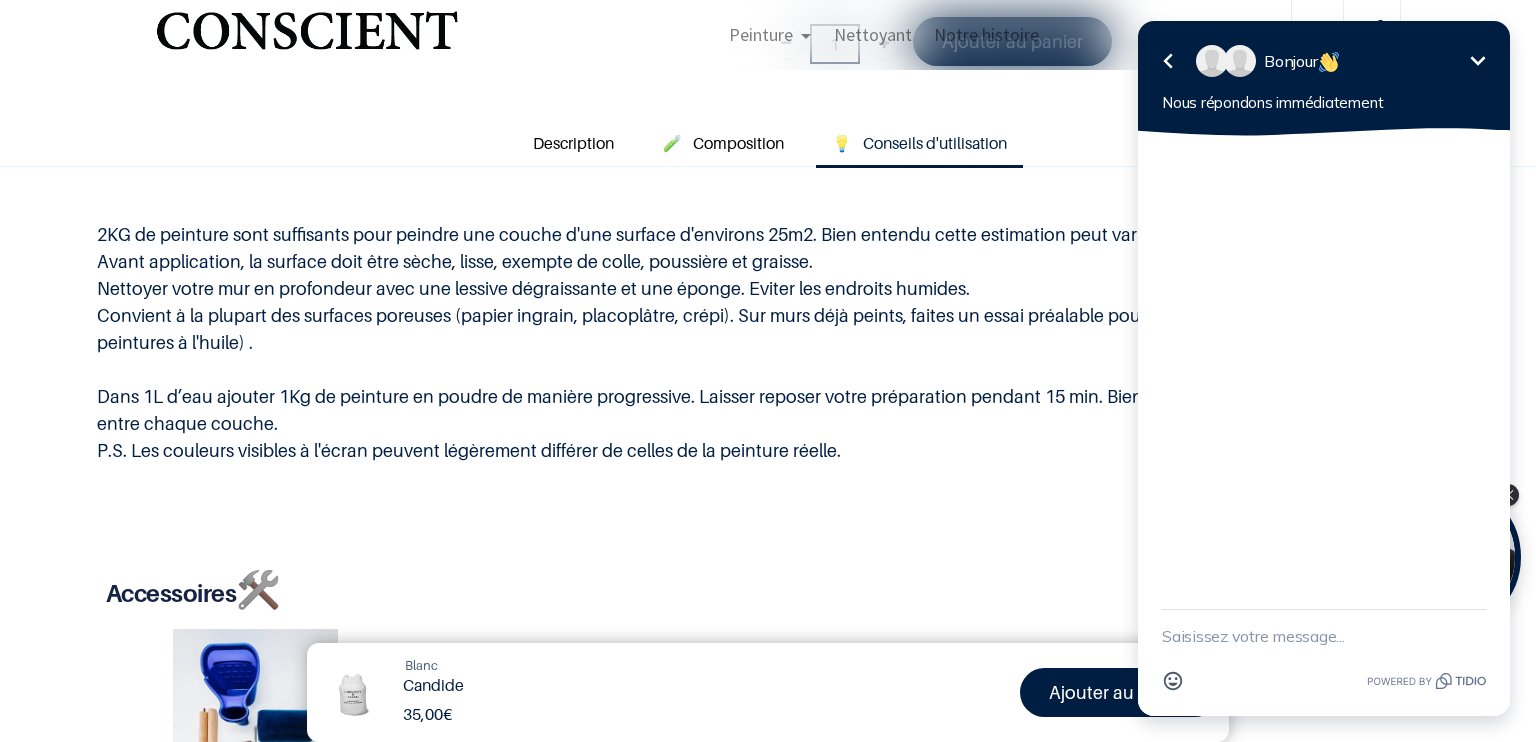 click at bounding box center [1324, 636] 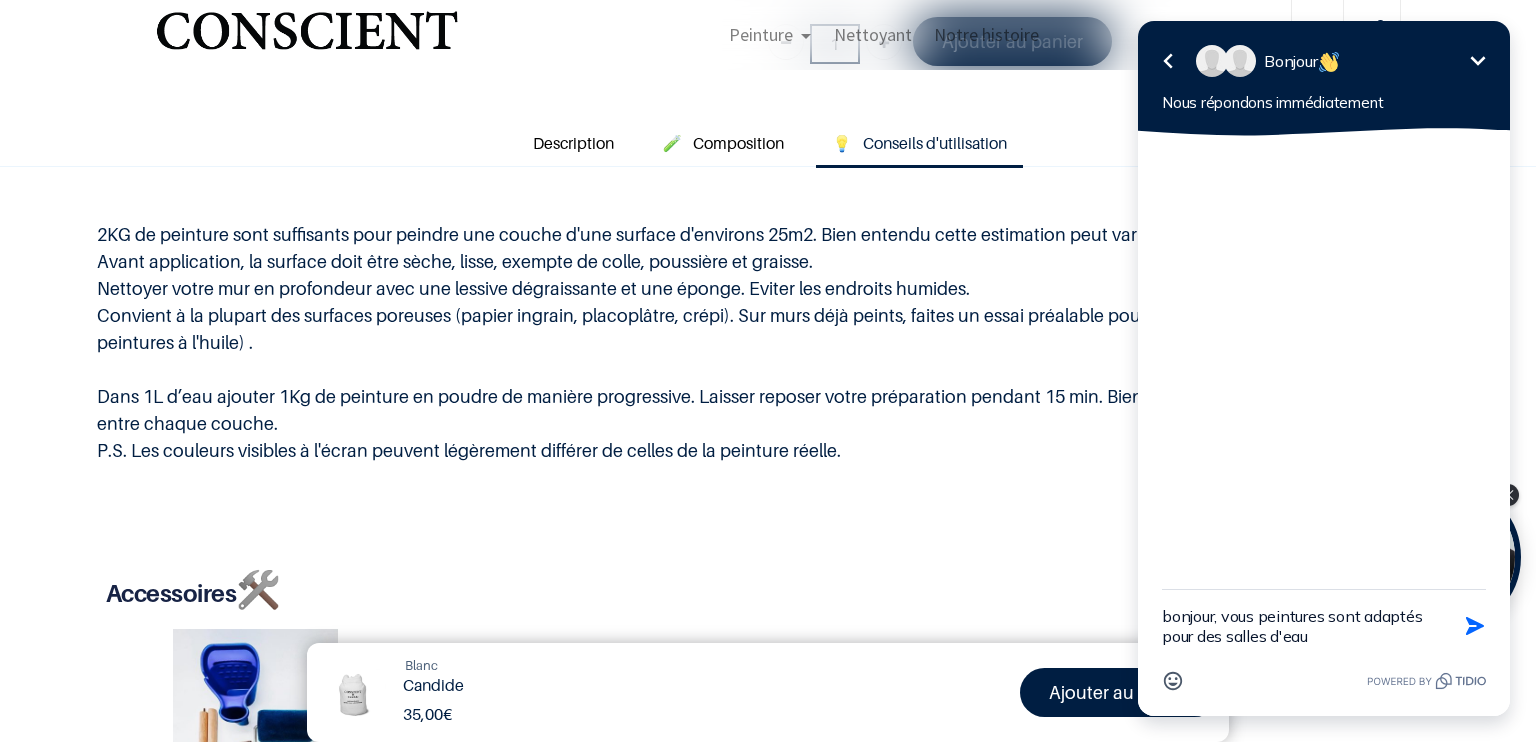 type on "bonjour, vous peintures sont adaptés pour des salles d'eau?" 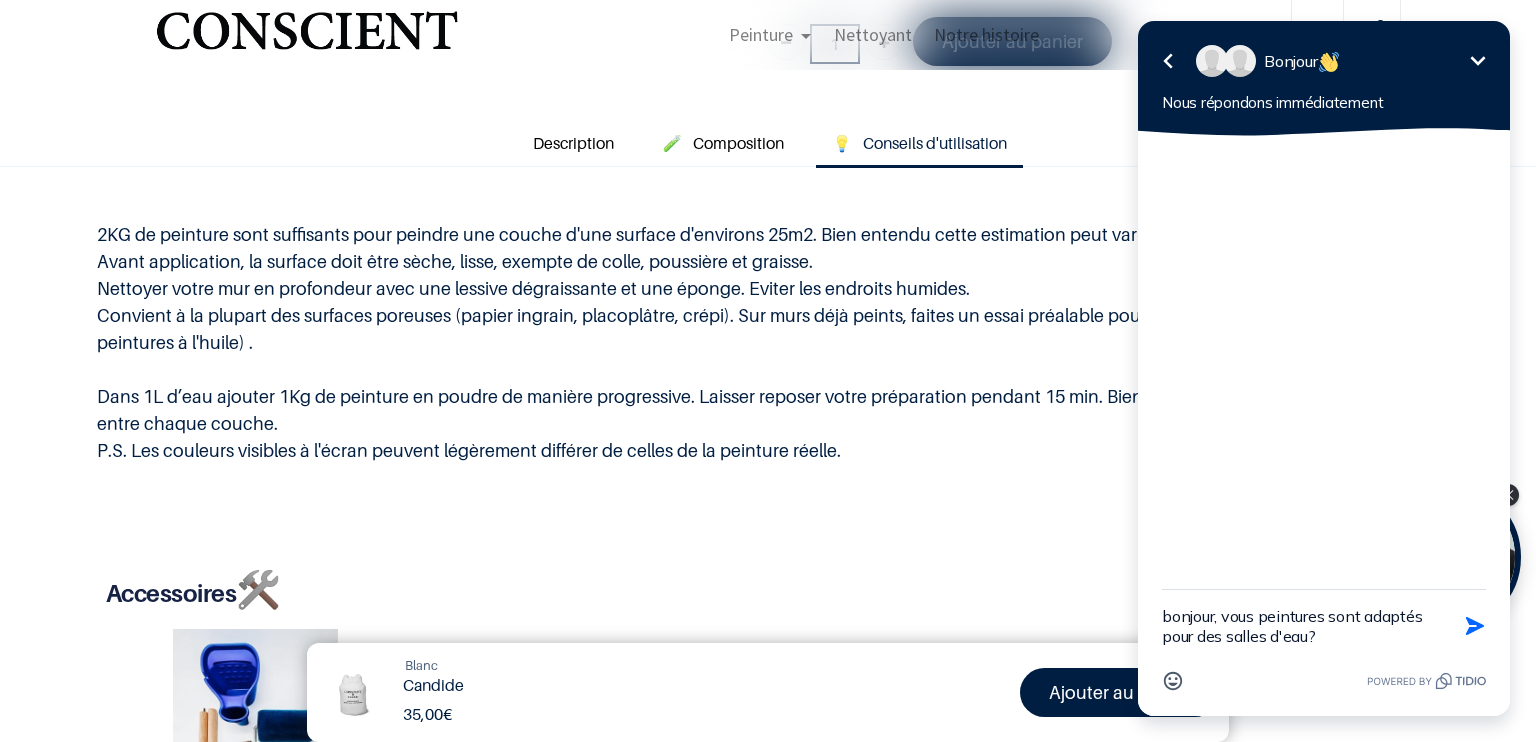 type 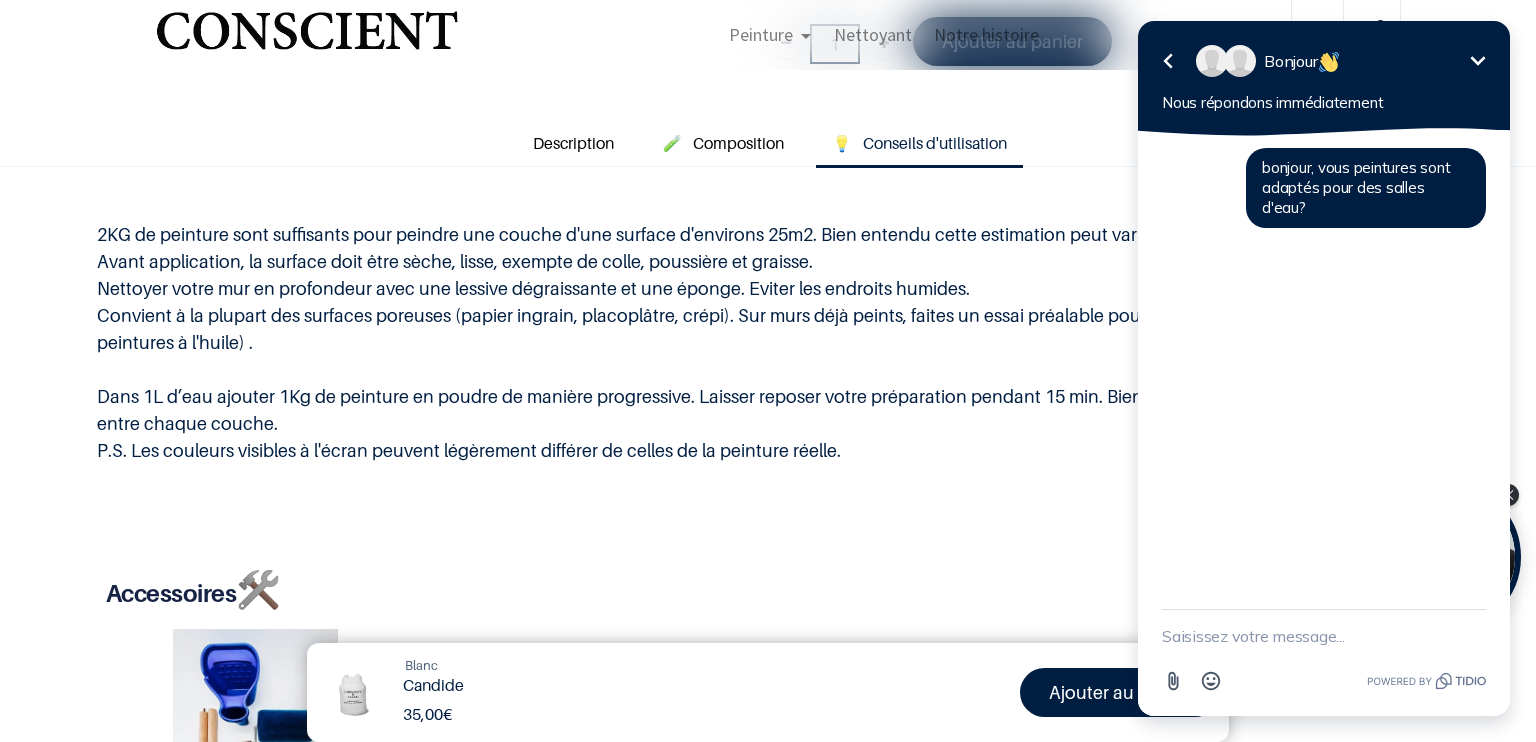 click on "Accessoires  🛠️" at bounding box center [768, 589] 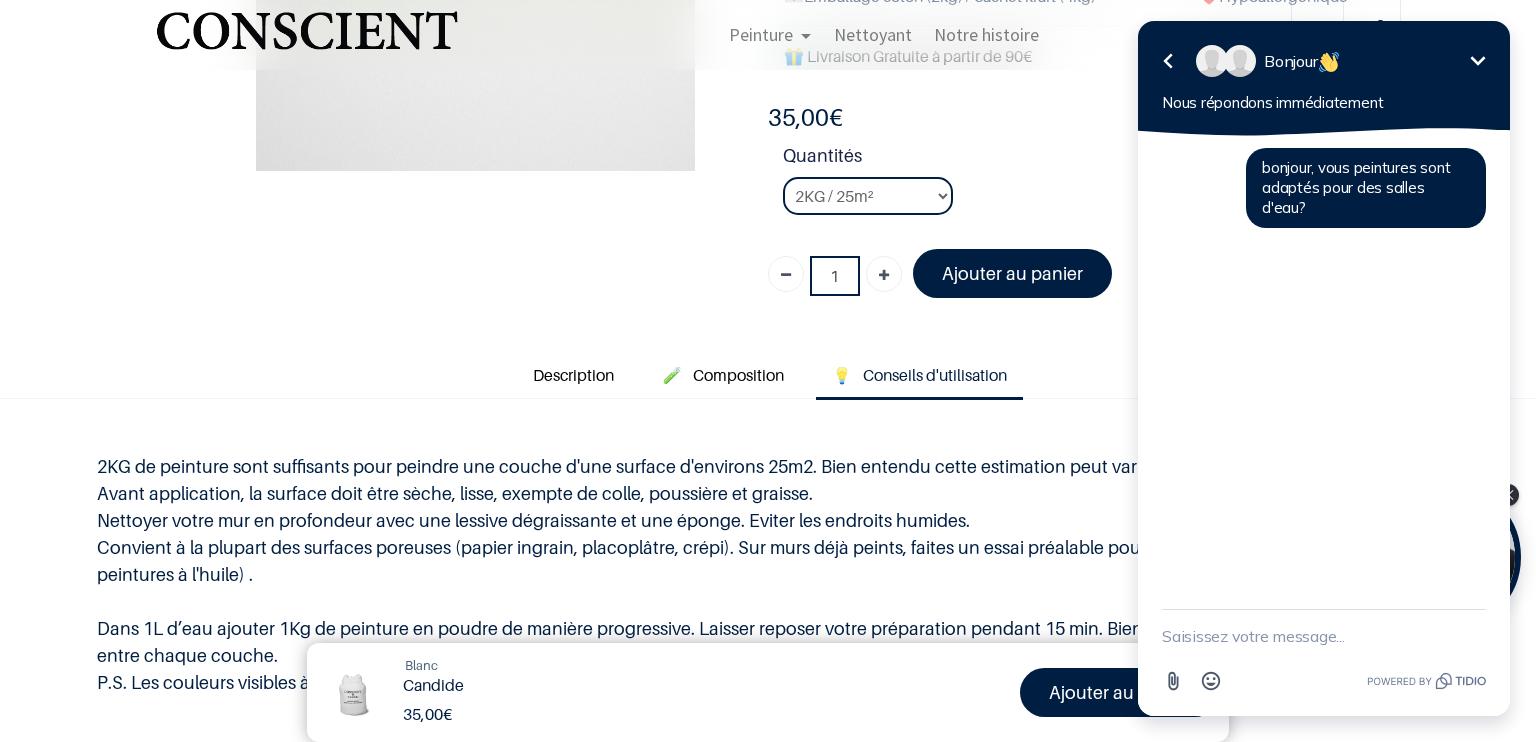 scroll, scrollTop: 300, scrollLeft: 0, axis: vertical 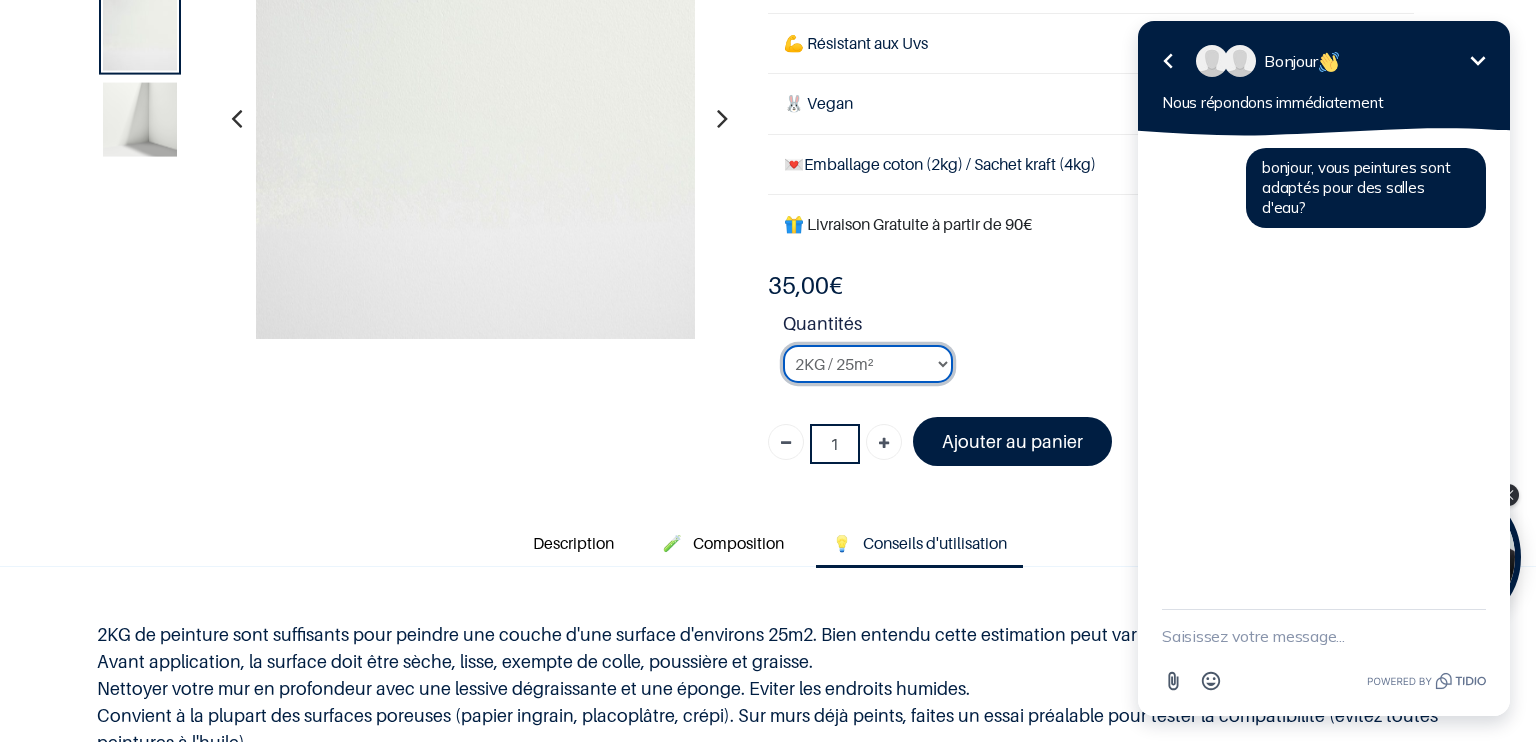 click on "2KG / 25m²
4KG / 50m²
8KG / 100m²
Testeur" at bounding box center [868, 364] 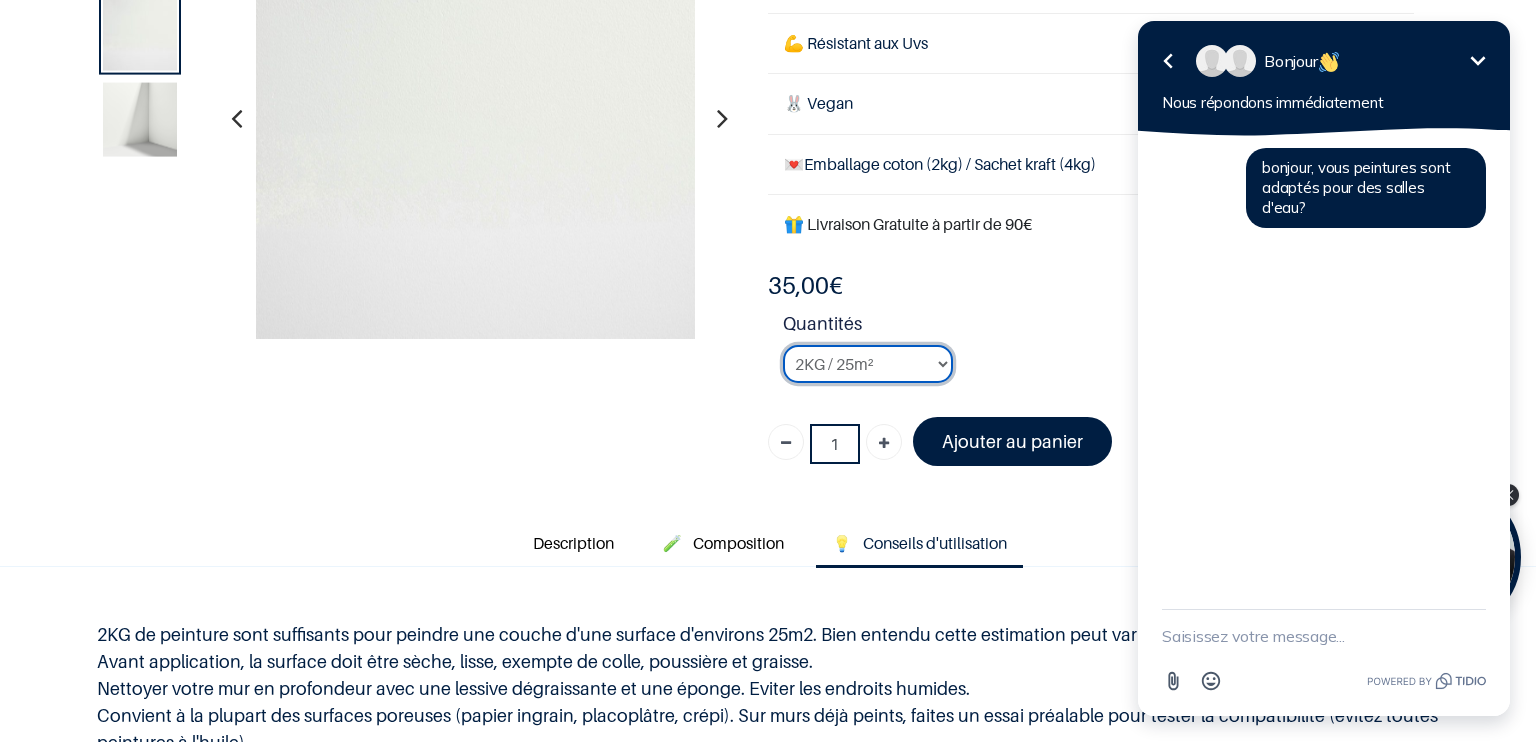 click on "2KG / 25m²
4KG / 50m²
8KG / 100m²
Testeur" at bounding box center [868, 364] 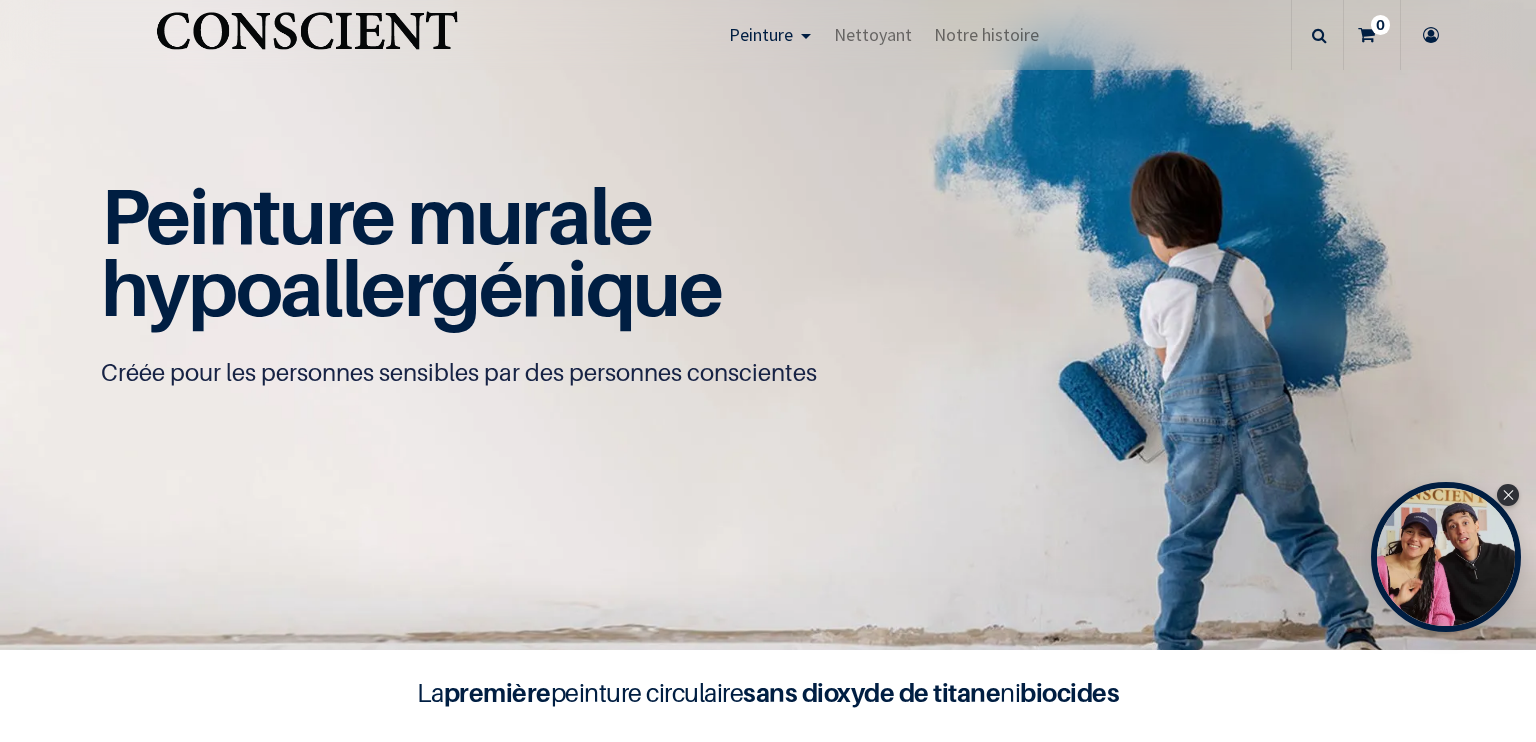 scroll, scrollTop: 0, scrollLeft: 0, axis: both 